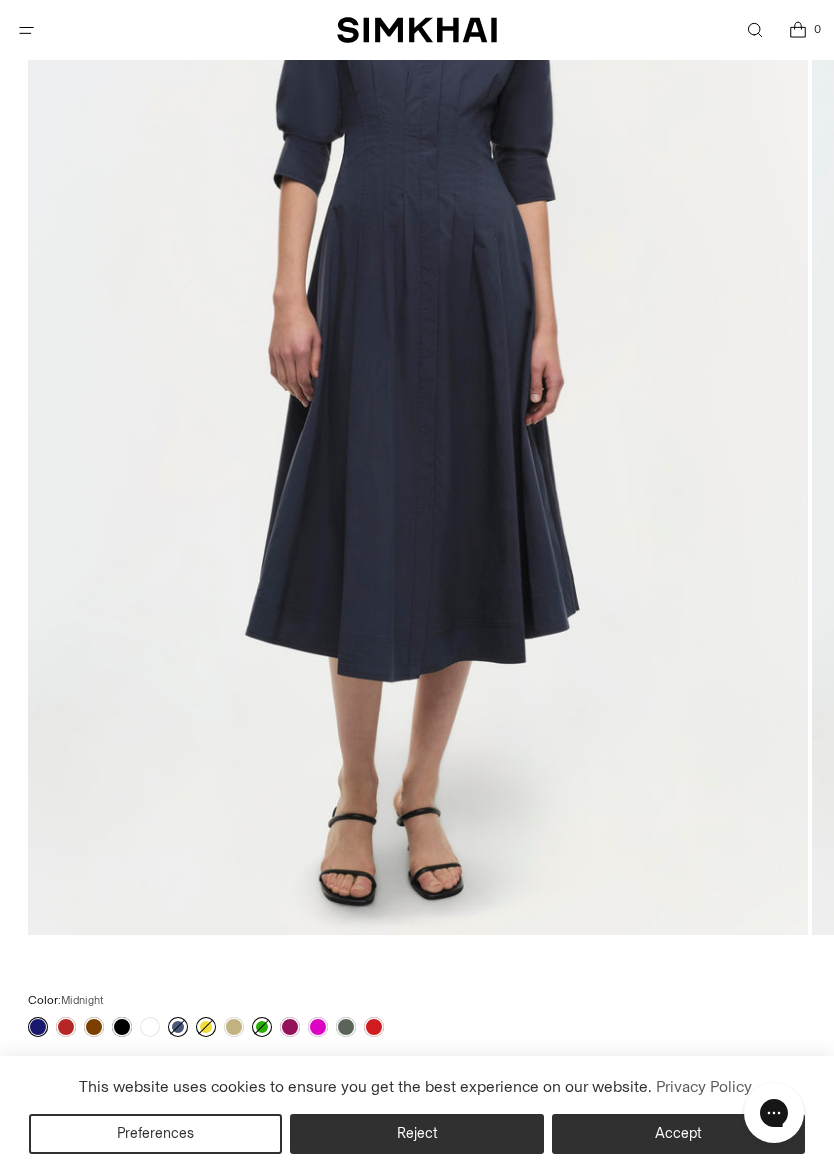 scroll, scrollTop: 490, scrollLeft: 0, axis: vertical 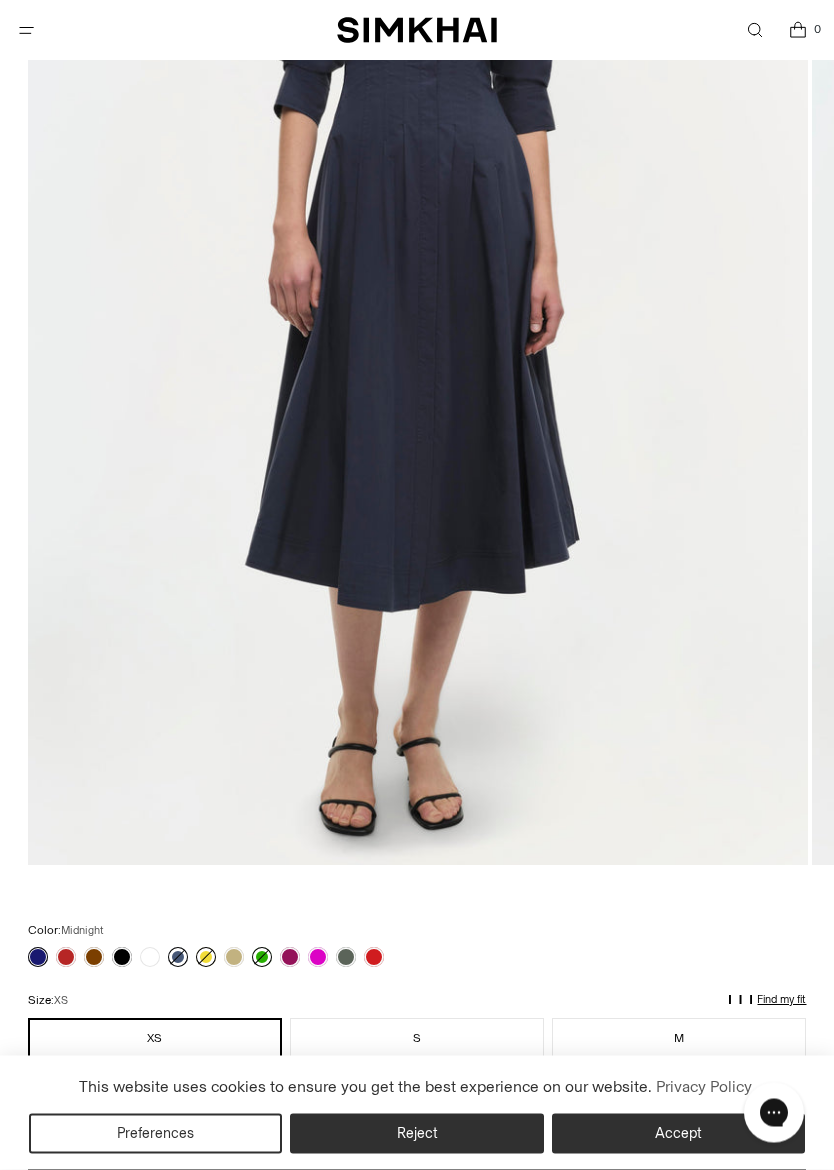 click on "Accept" at bounding box center [678, 1134] 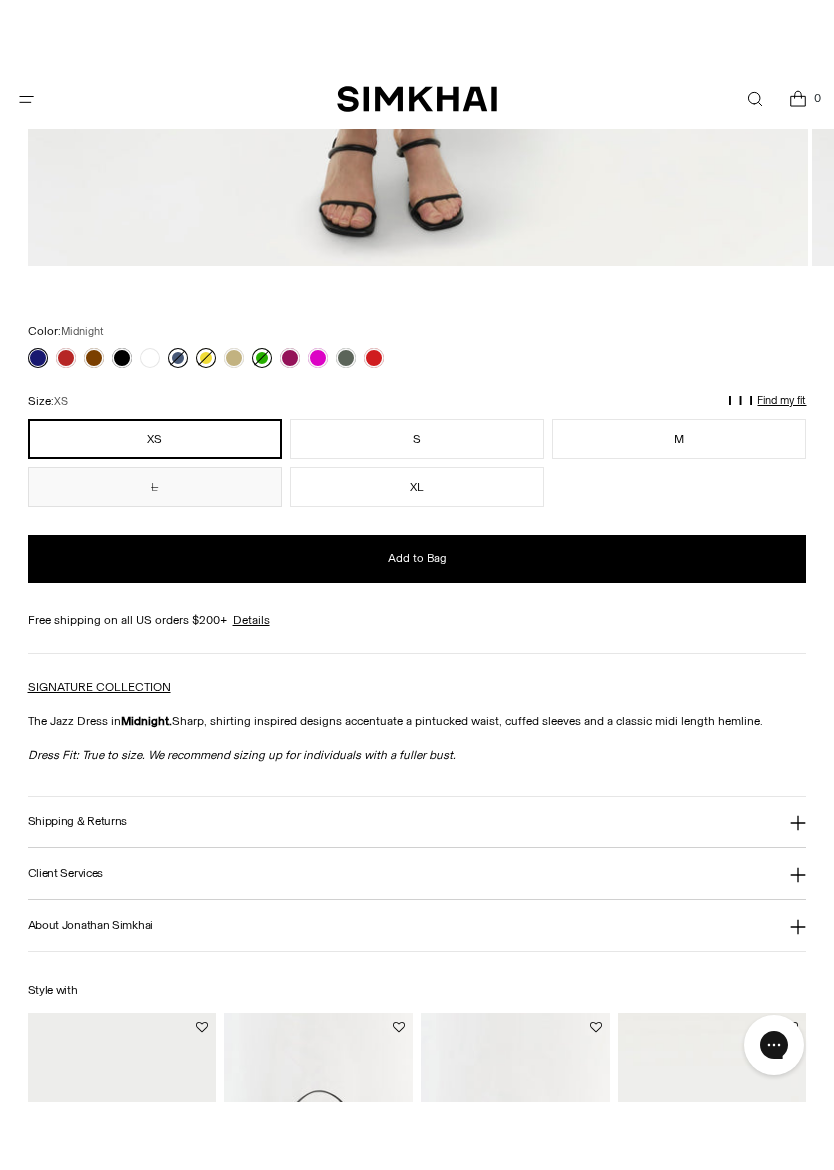 scroll, scrollTop: 1143, scrollLeft: 0, axis: vertical 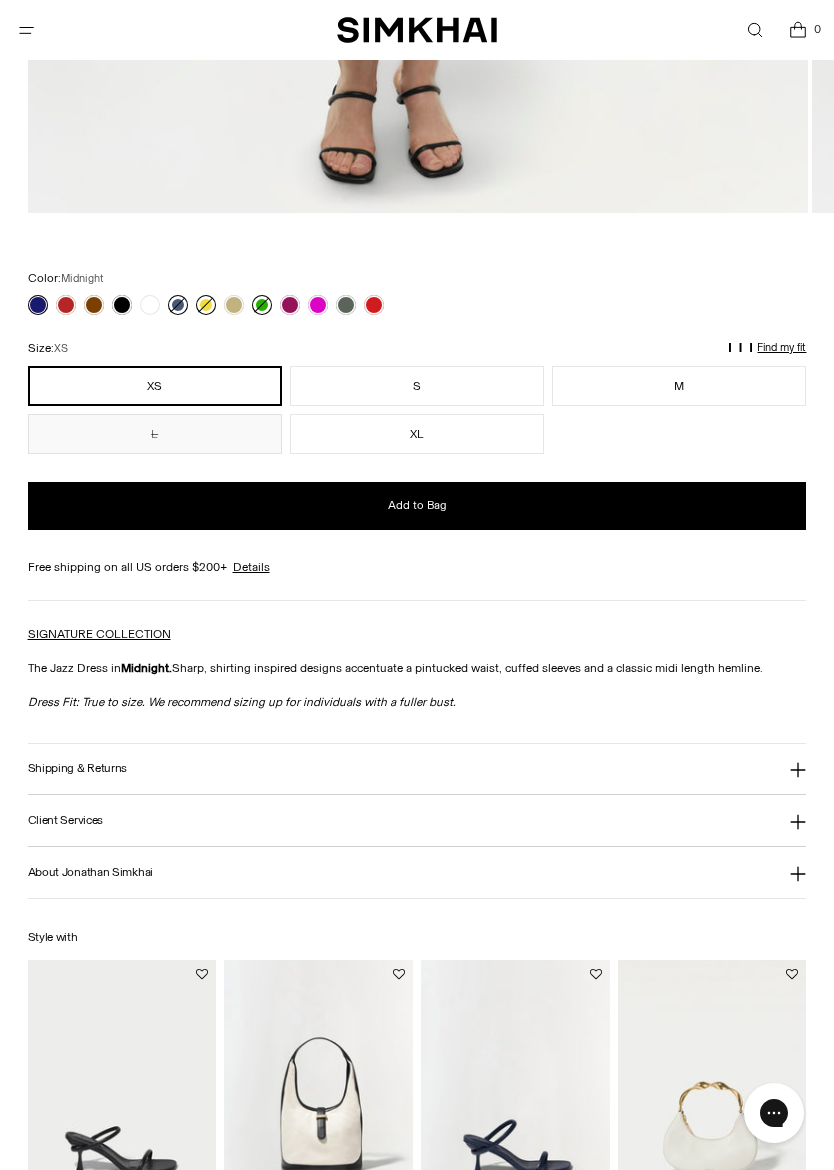 click on "SIGNATURE COLLECTION" at bounding box center [99, 634] 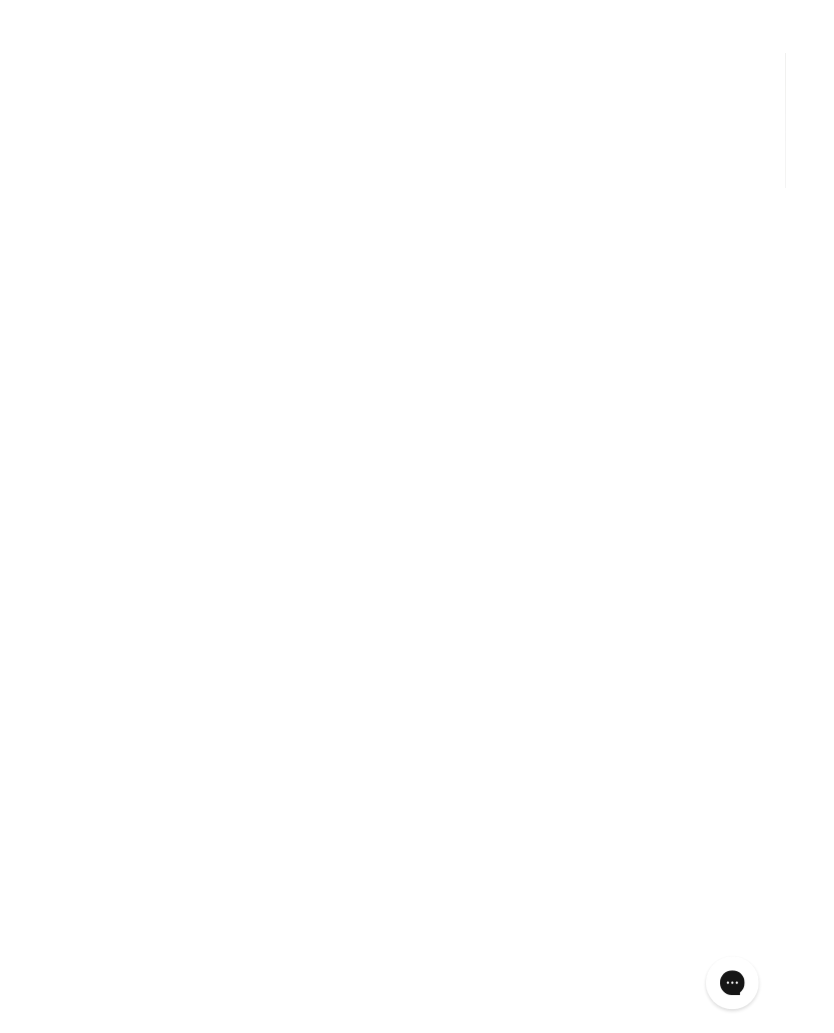 scroll, scrollTop: 1199, scrollLeft: 0, axis: vertical 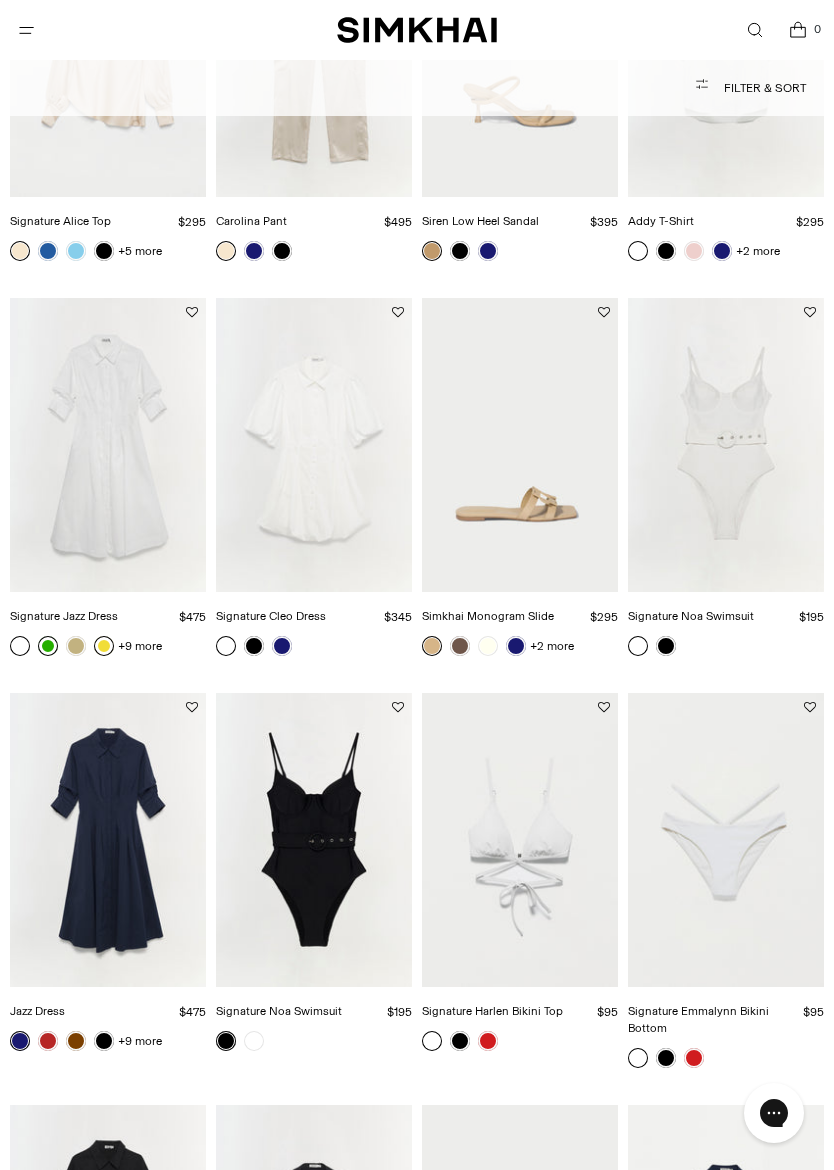 click at bounding box center (108, 445) 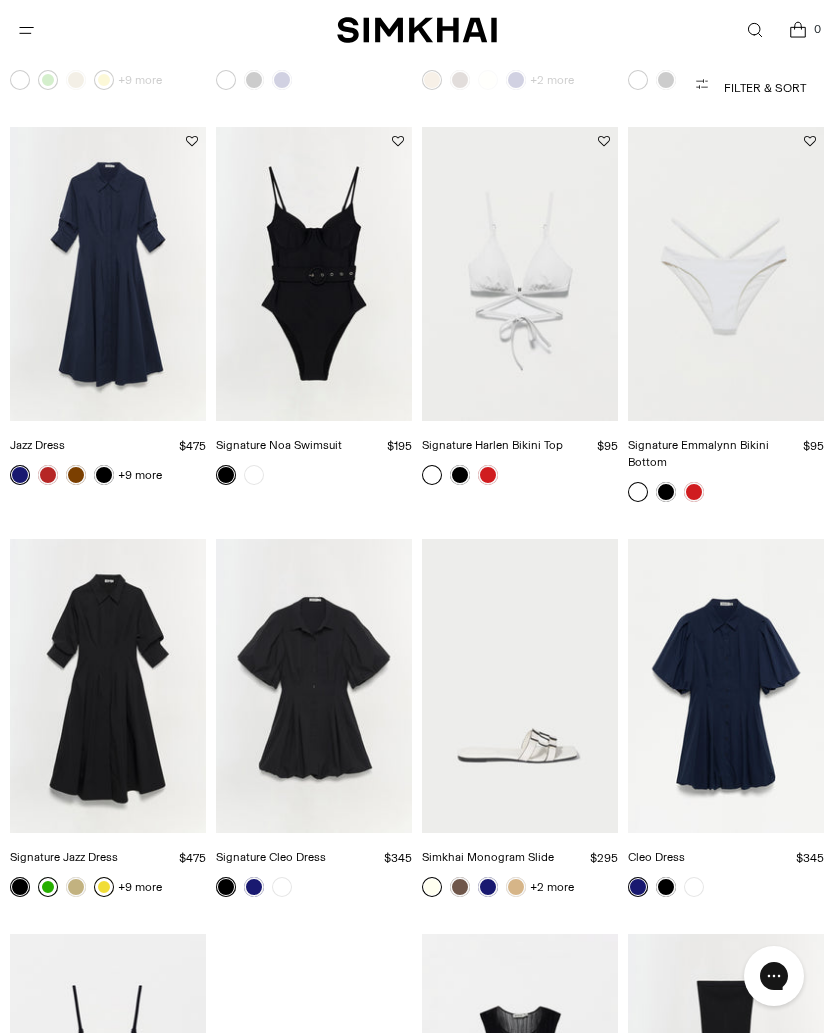 scroll, scrollTop: 2000, scrollLeft: 0, axis: vertical 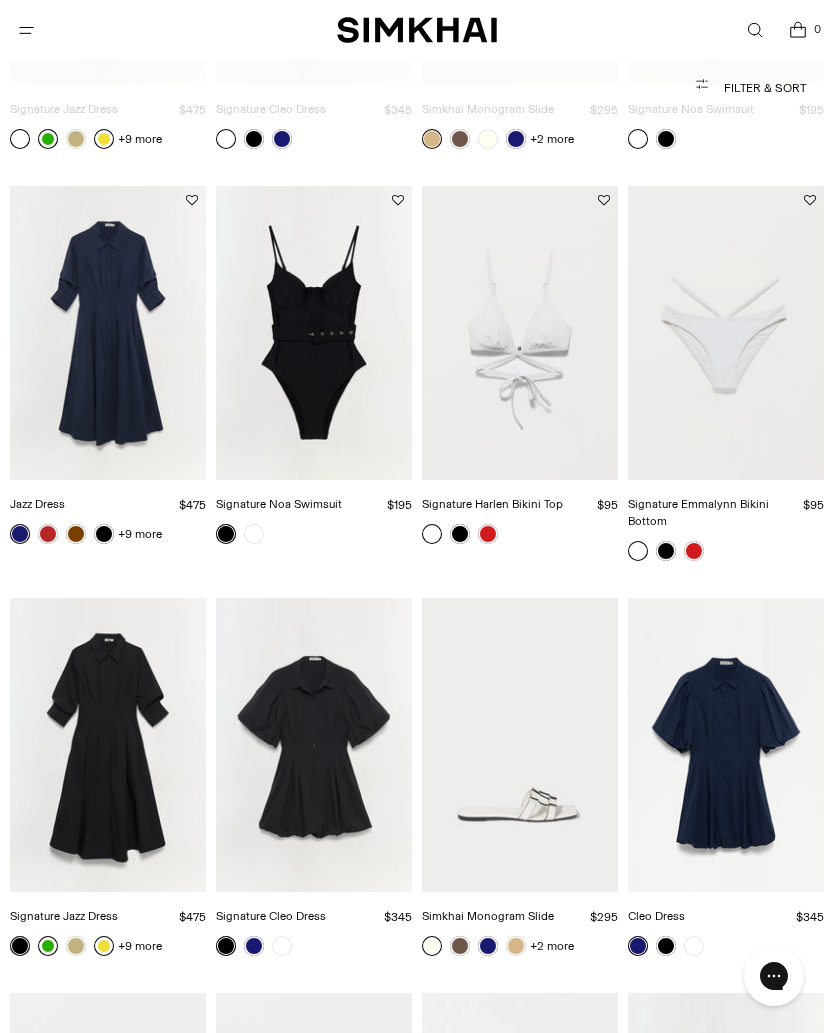 click at bounding box center (108, 333) 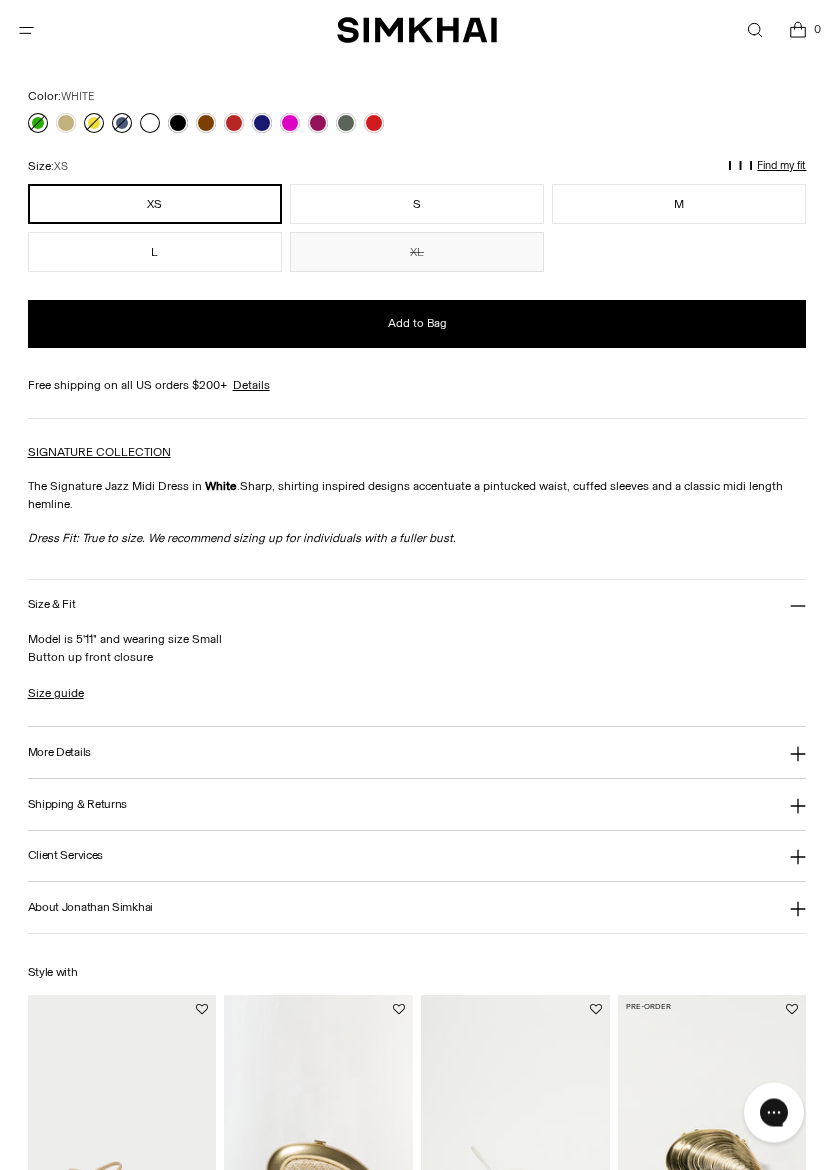 scroll, scrollTop: 1325, scrollLeft: 0, axis: vertical 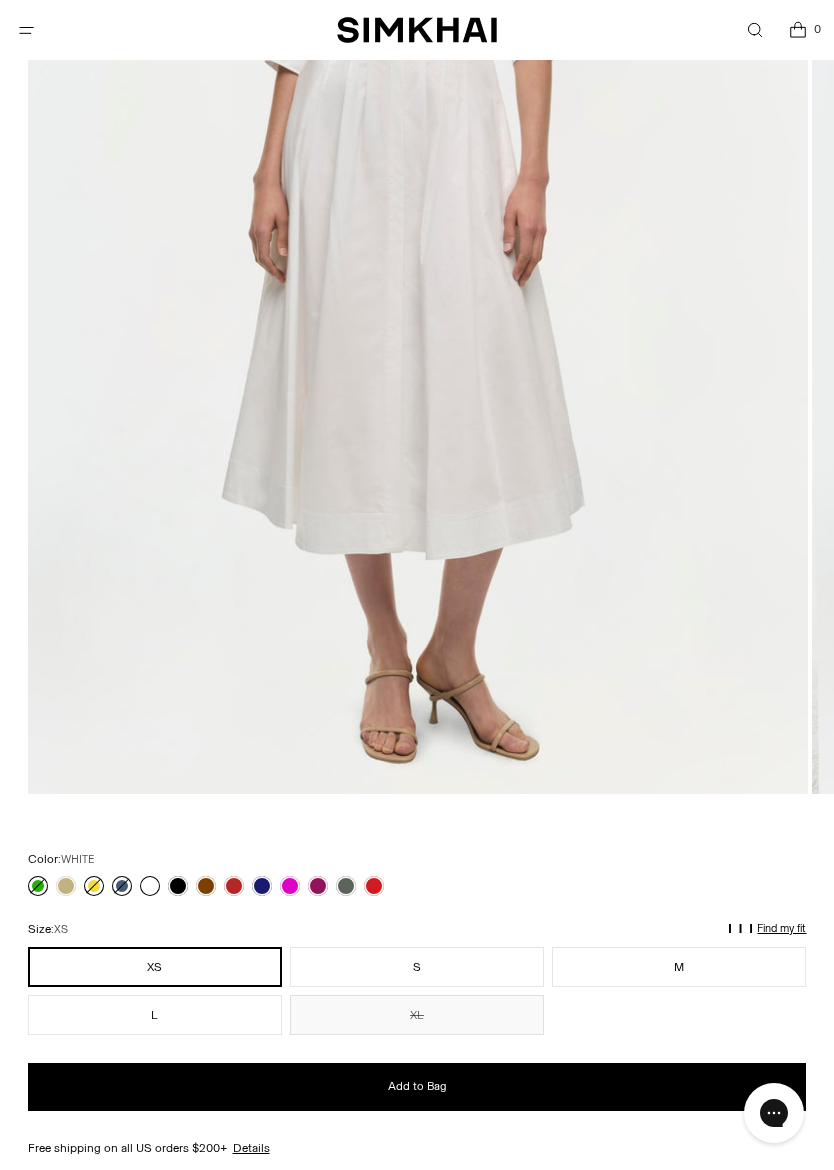 click at bounding box center (290, 886) 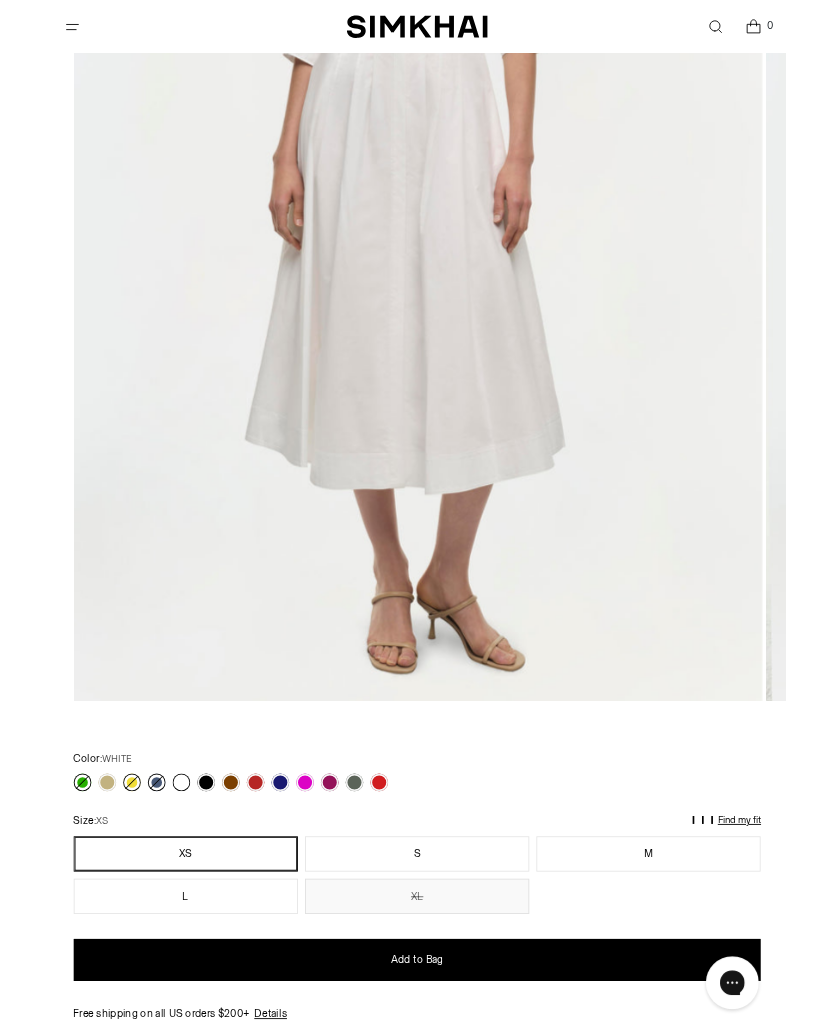 scroll, scrollTop: 618, scrollLeft: 0, axis: vertical 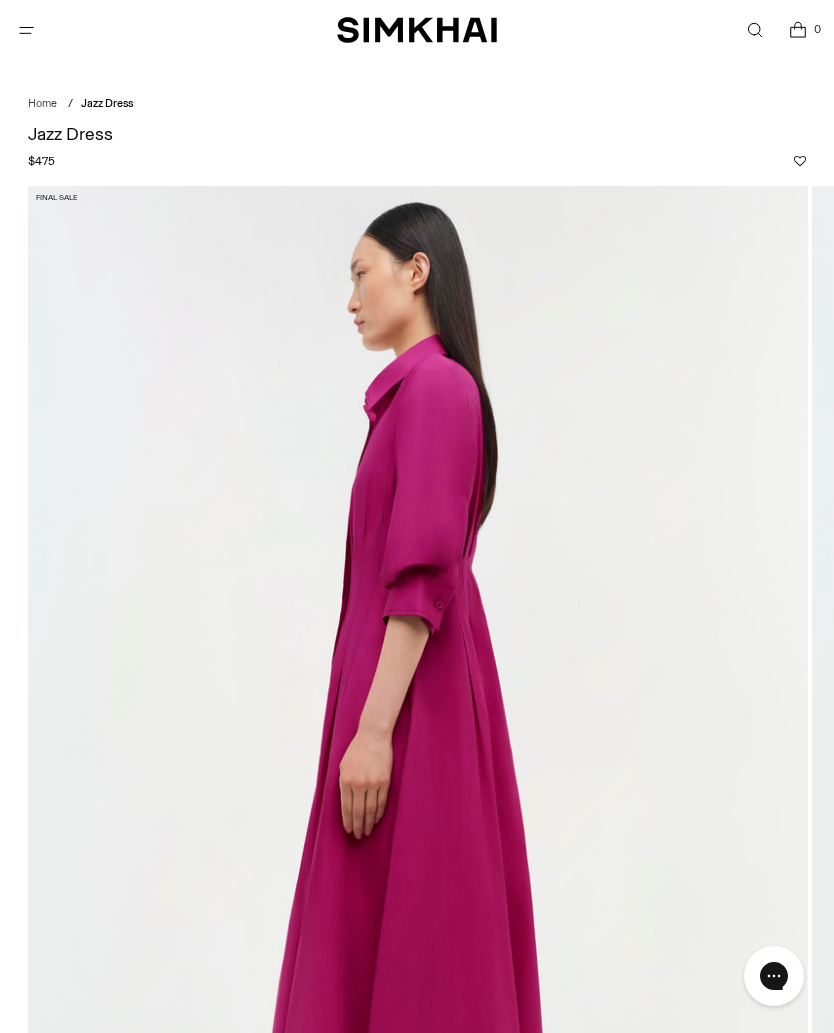 click at bounding box center (418, 771) 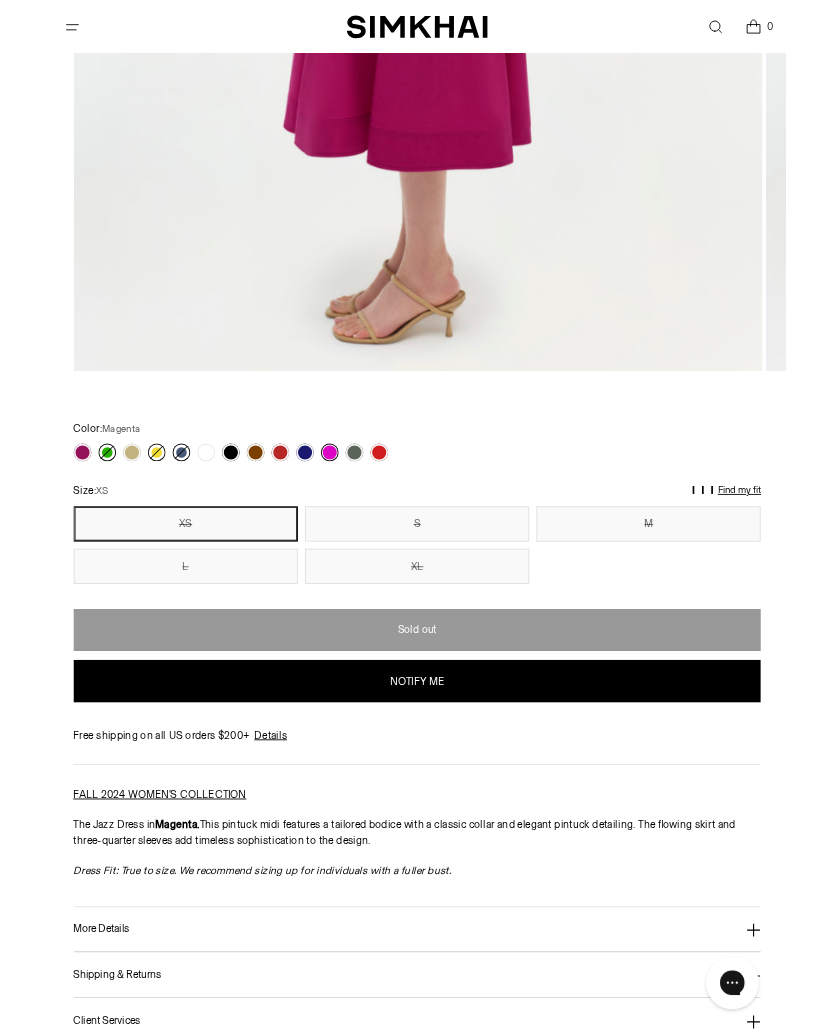 scroll, scrollTop: 926, scrollLeft: 0, axis: vertical 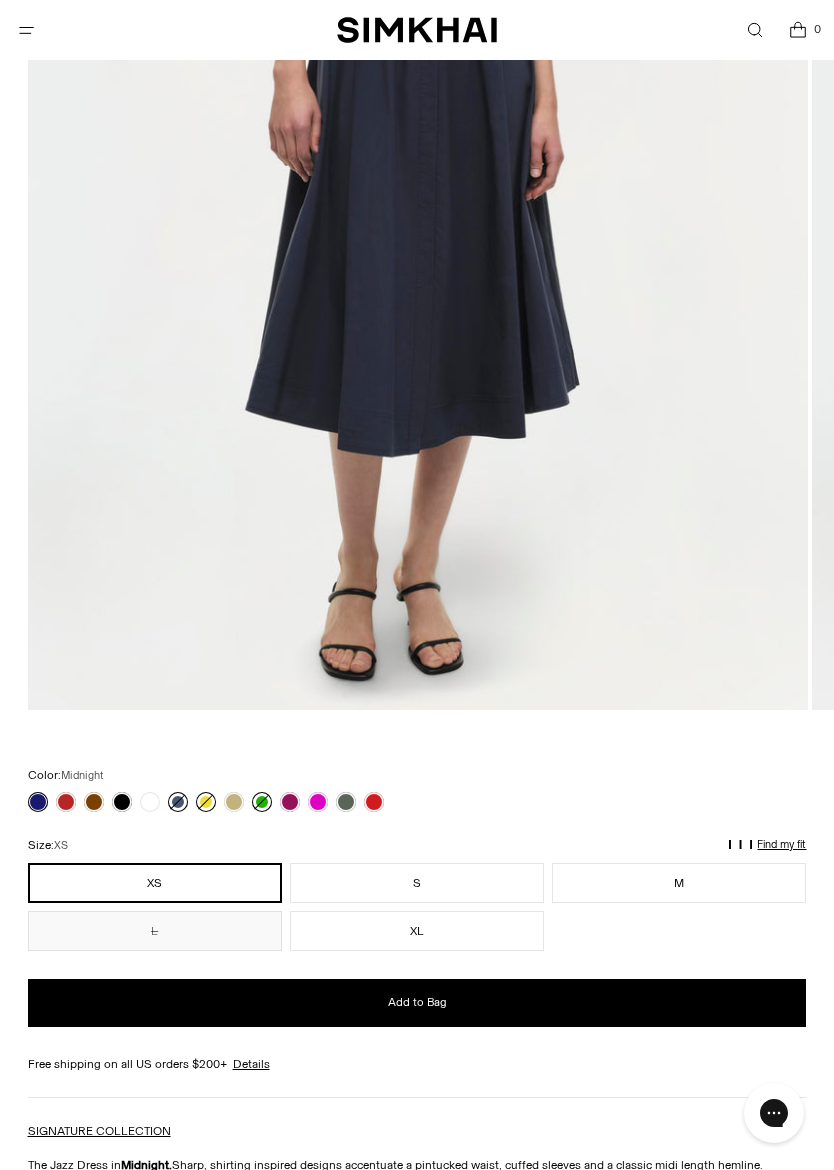 click at bounding box center (318, 802) 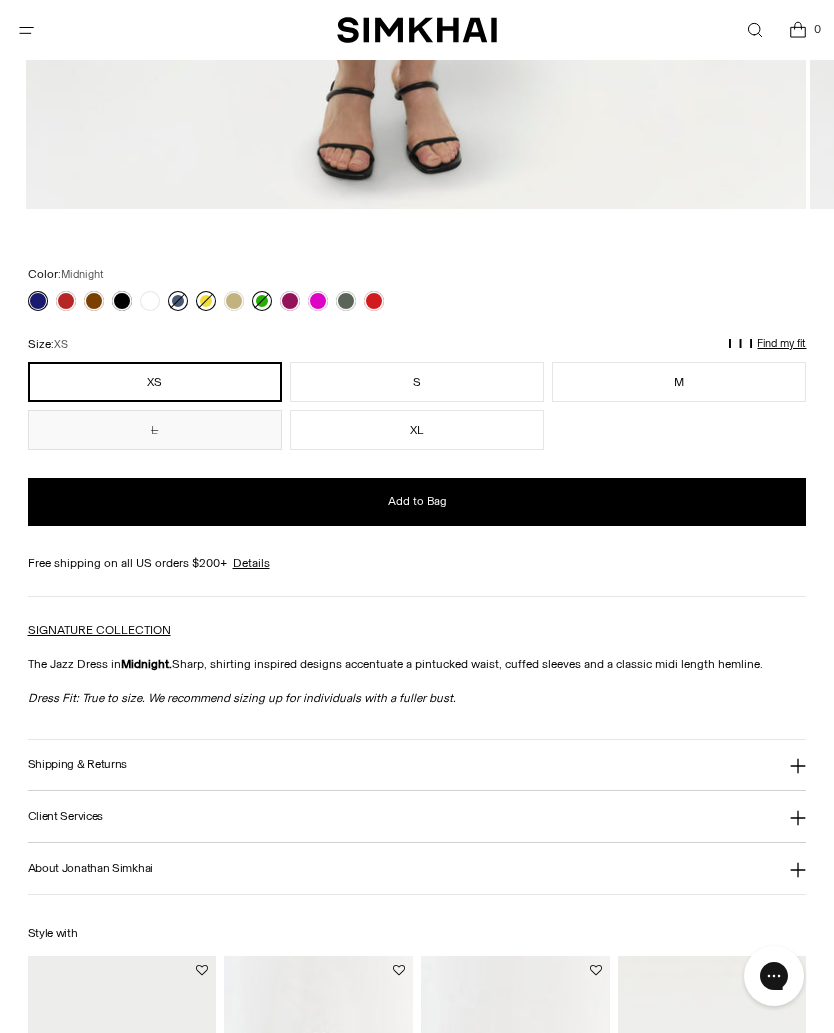 scroll, scrollTop: 1094, scrollLeft: 0, axis: vertical 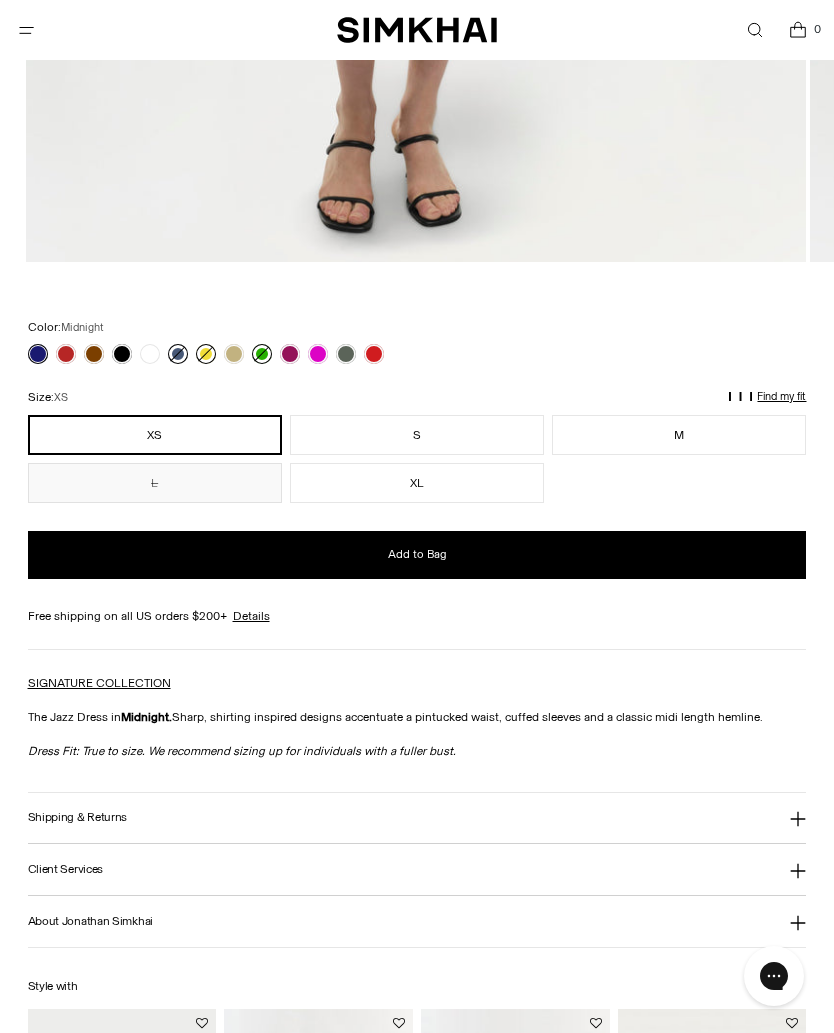 click on "Find my fit" at bounding box center [150, 406] 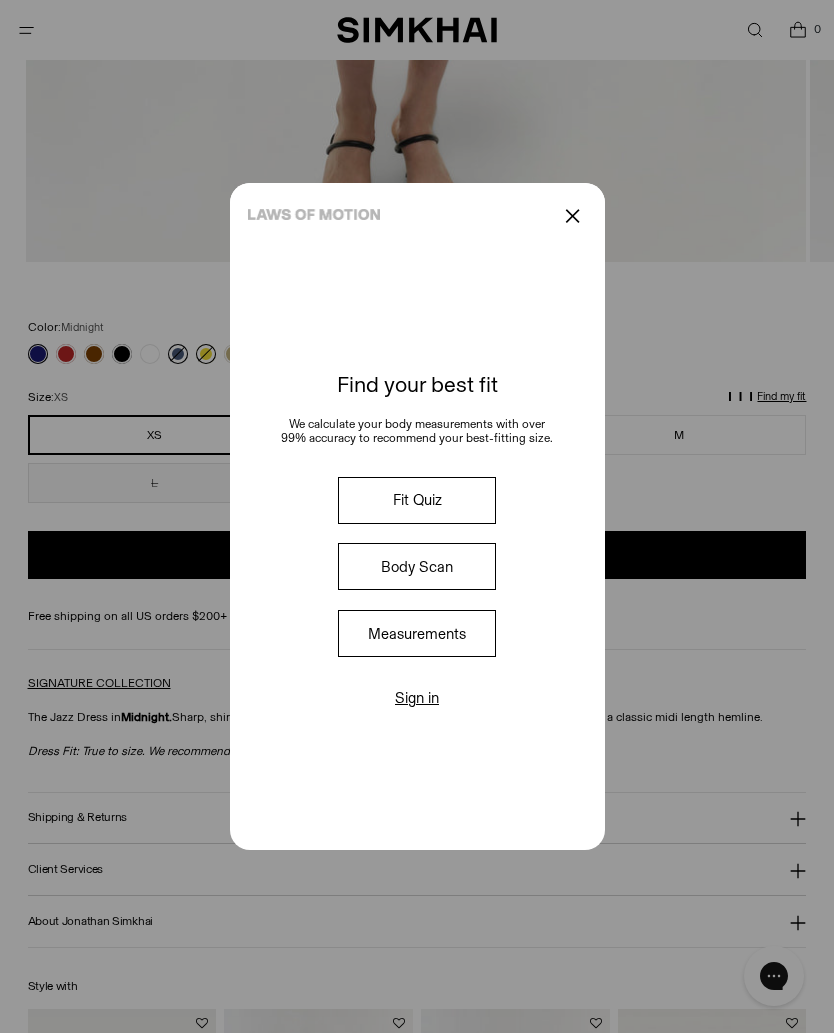 click on "Fit Quiz" at bounding box center (417, 500) 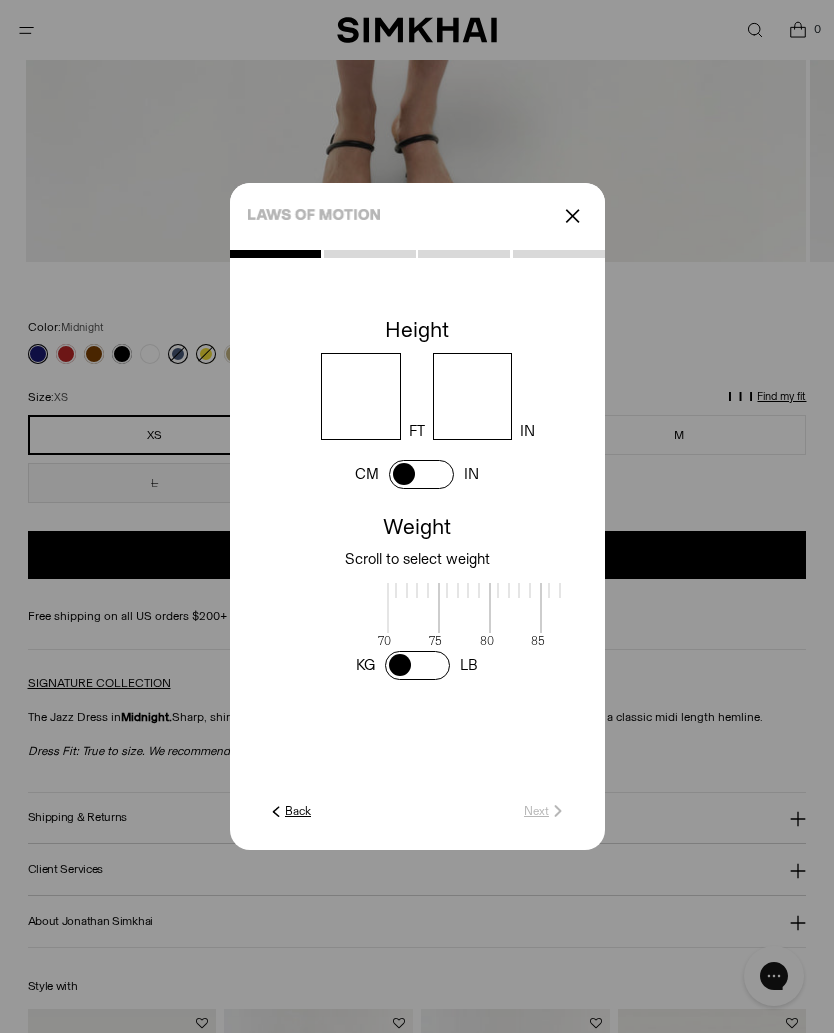 scroll, scrollTop: 4, scrollLeft: 658, axis: both 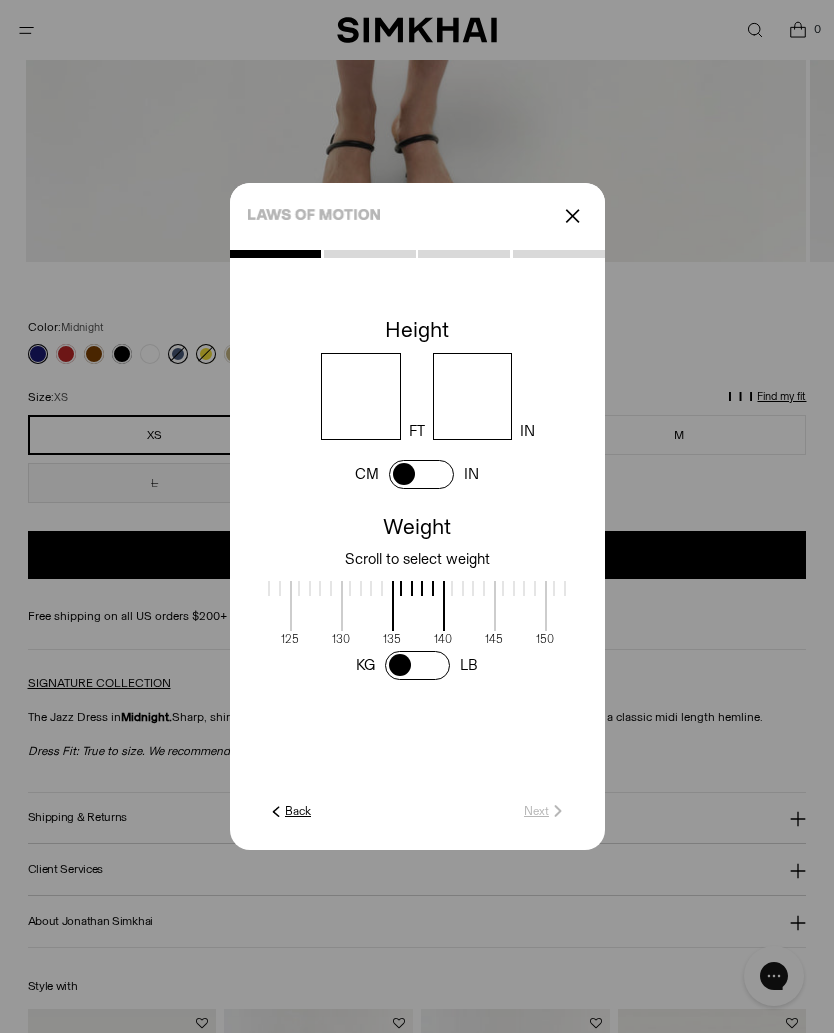 click on "FT     IN" at bounding box center [432, 396] 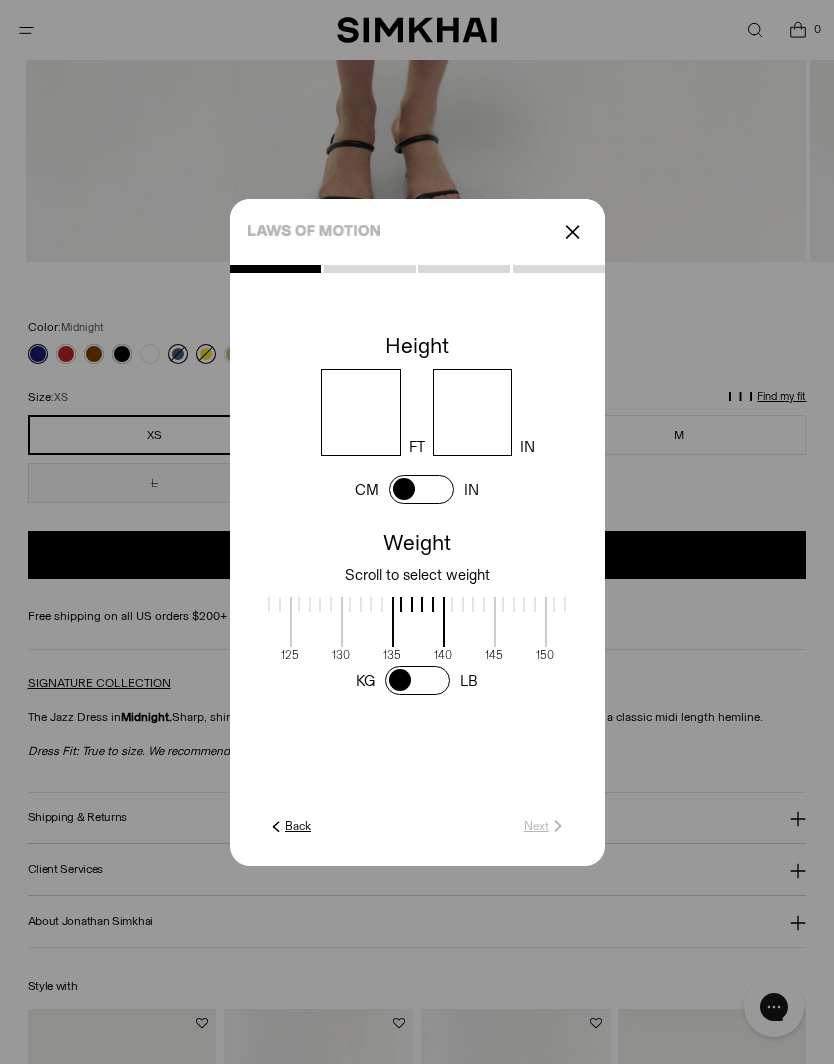 type on "*" 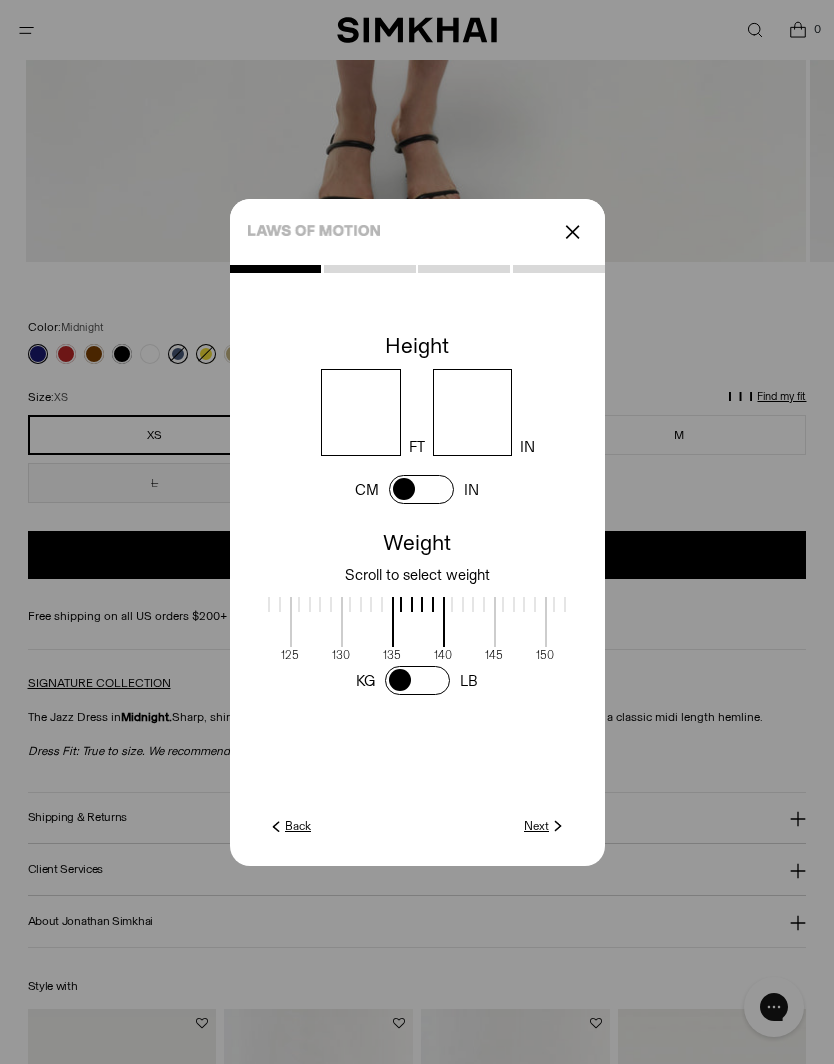 type on "*" 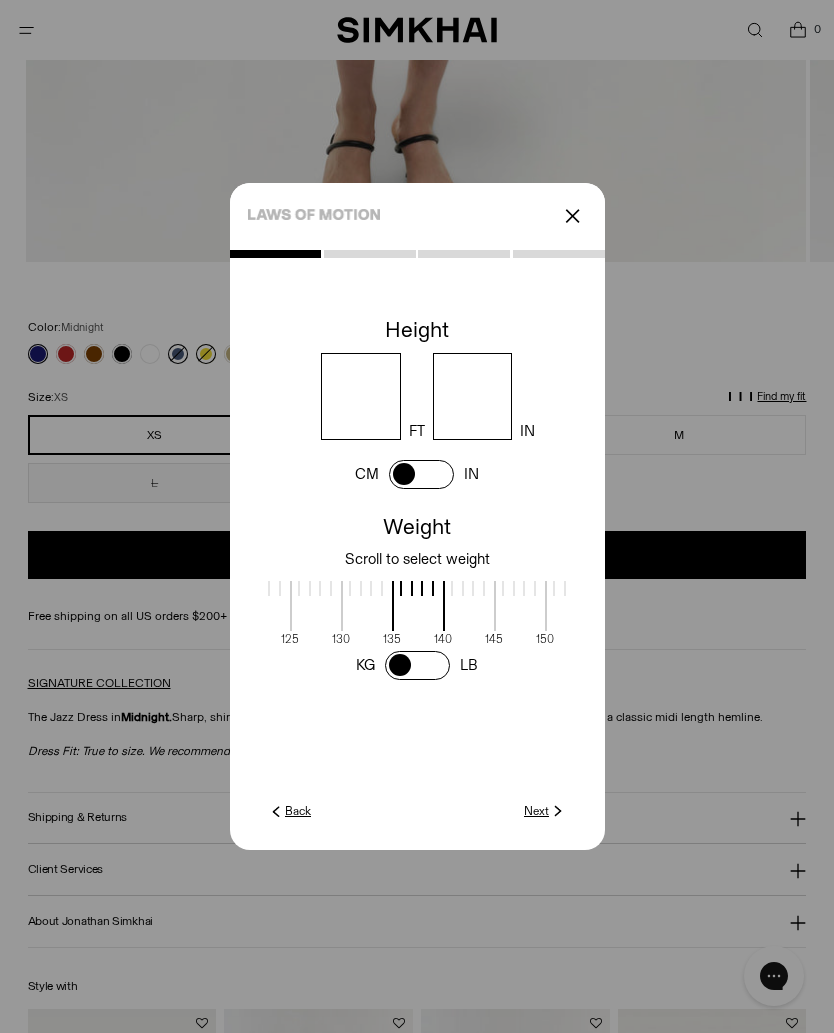 click at bounding box center [519, 588] 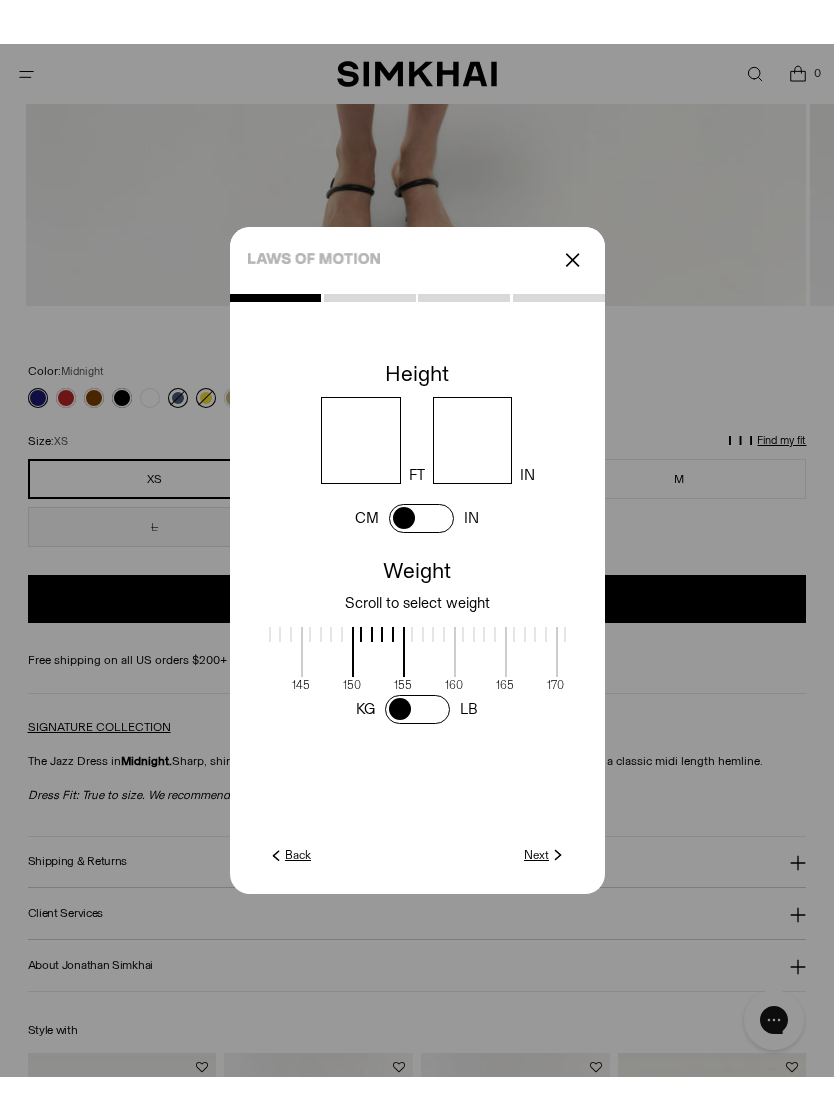 scroll, scrollTop: 0, scrollLeft: 854, axis: horizontal 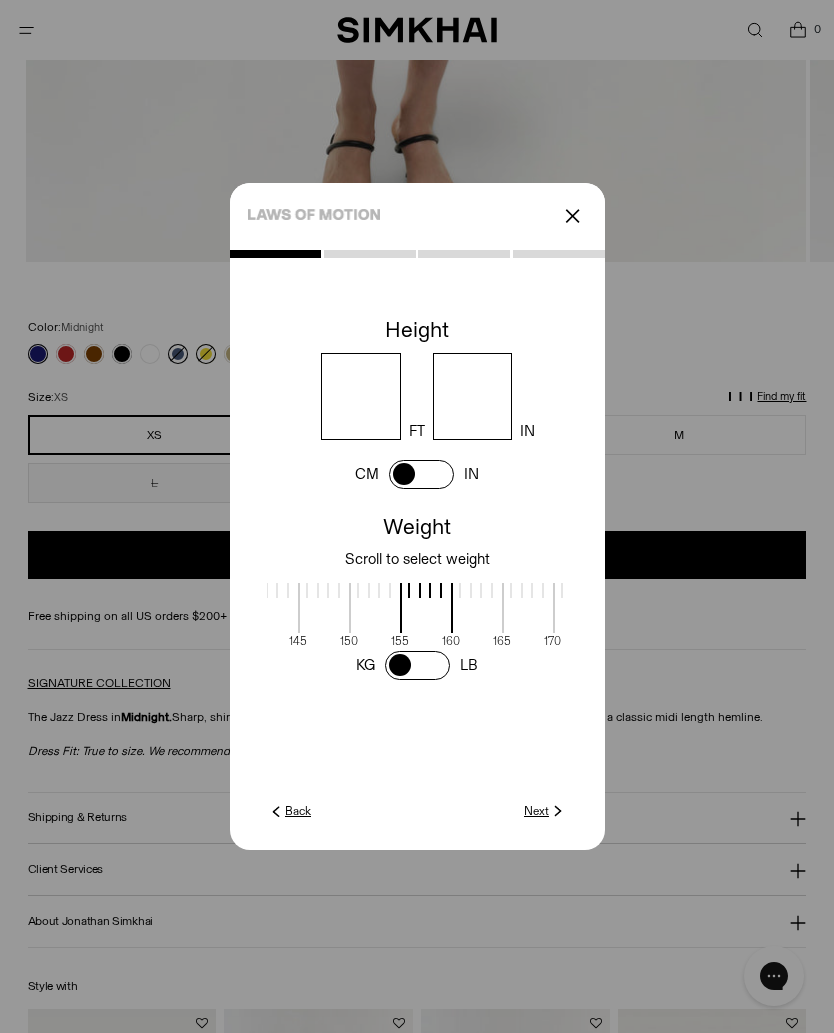 click at bounding box center (417, 550) 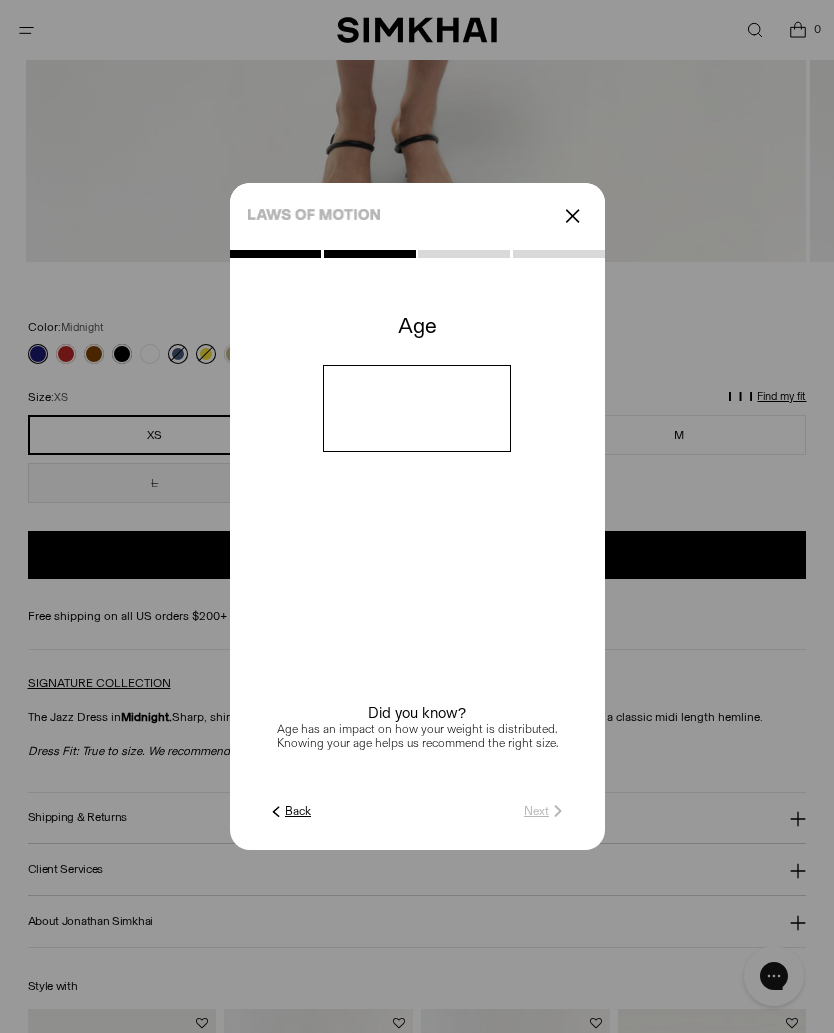 click at bounding box center (417, 408) 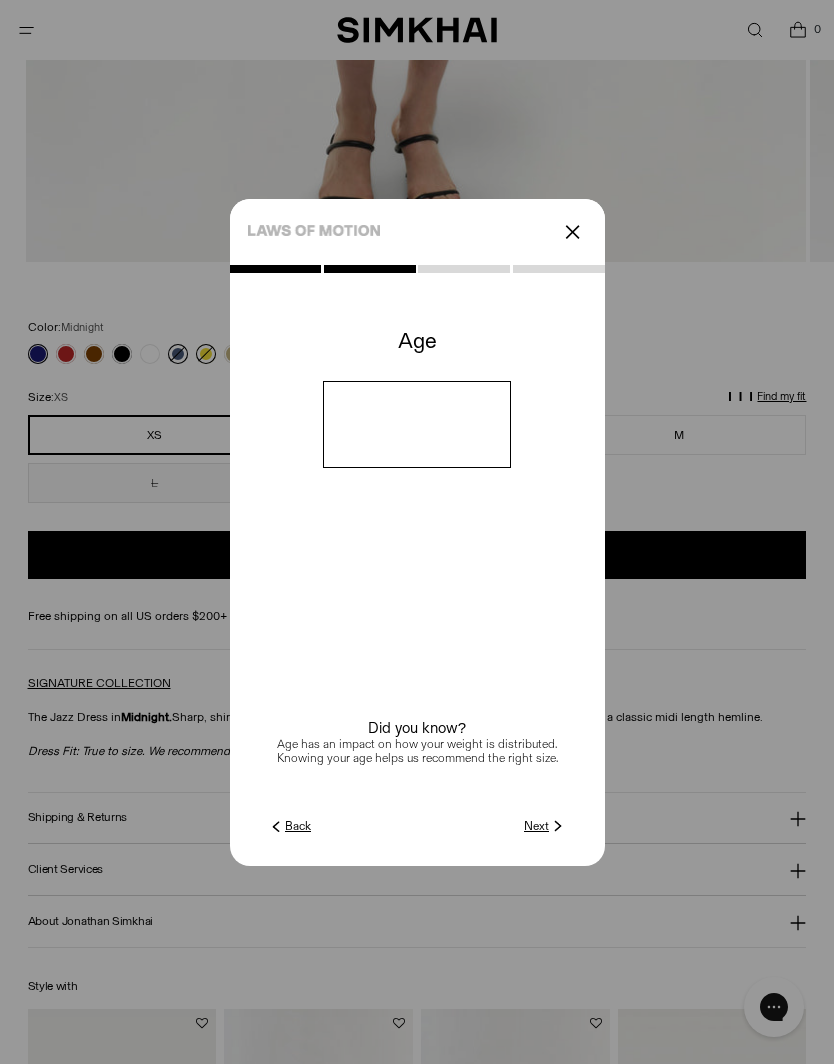 type on "**" 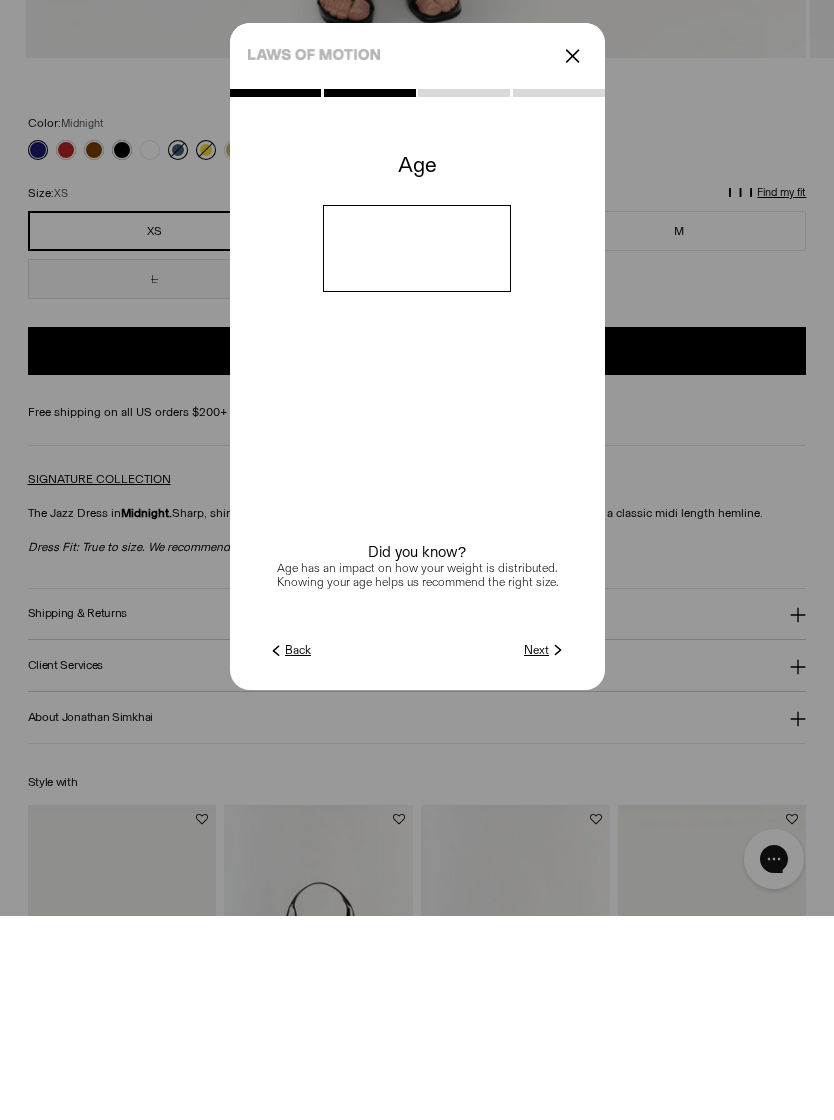 click 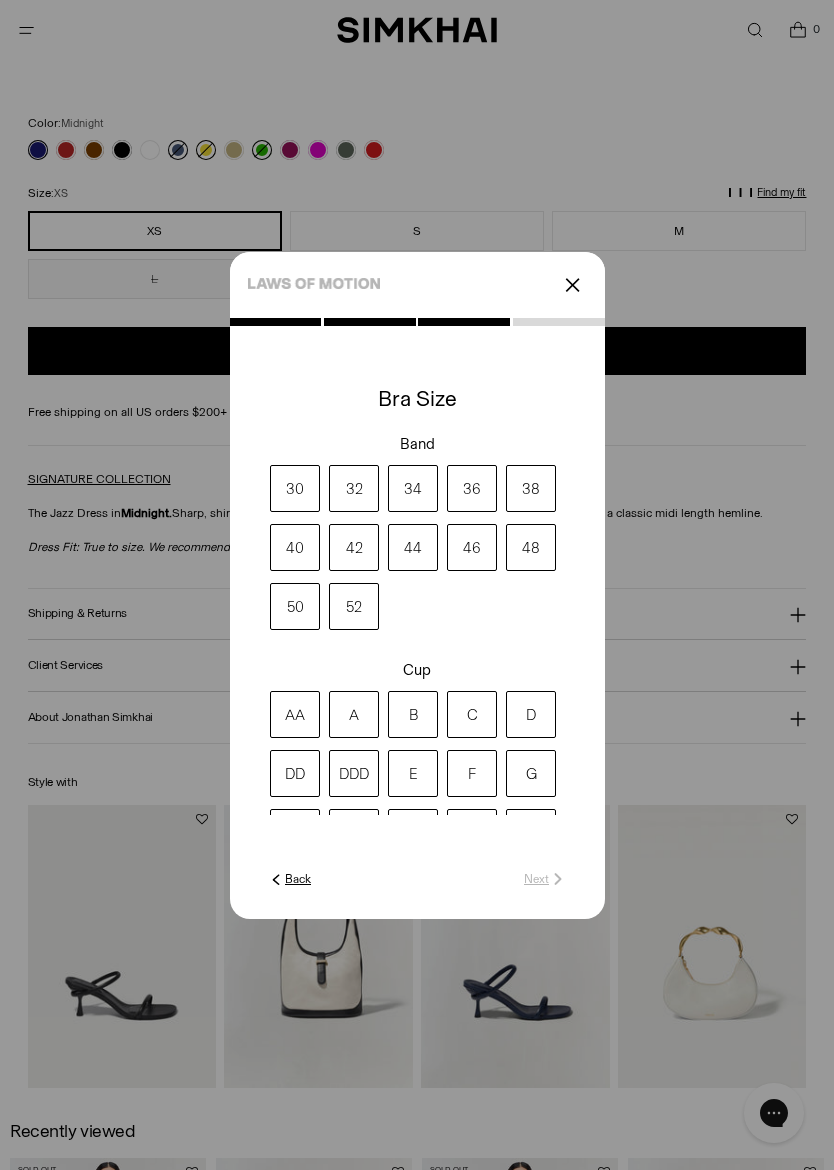 click on "36" at bounding box center [472, 488] 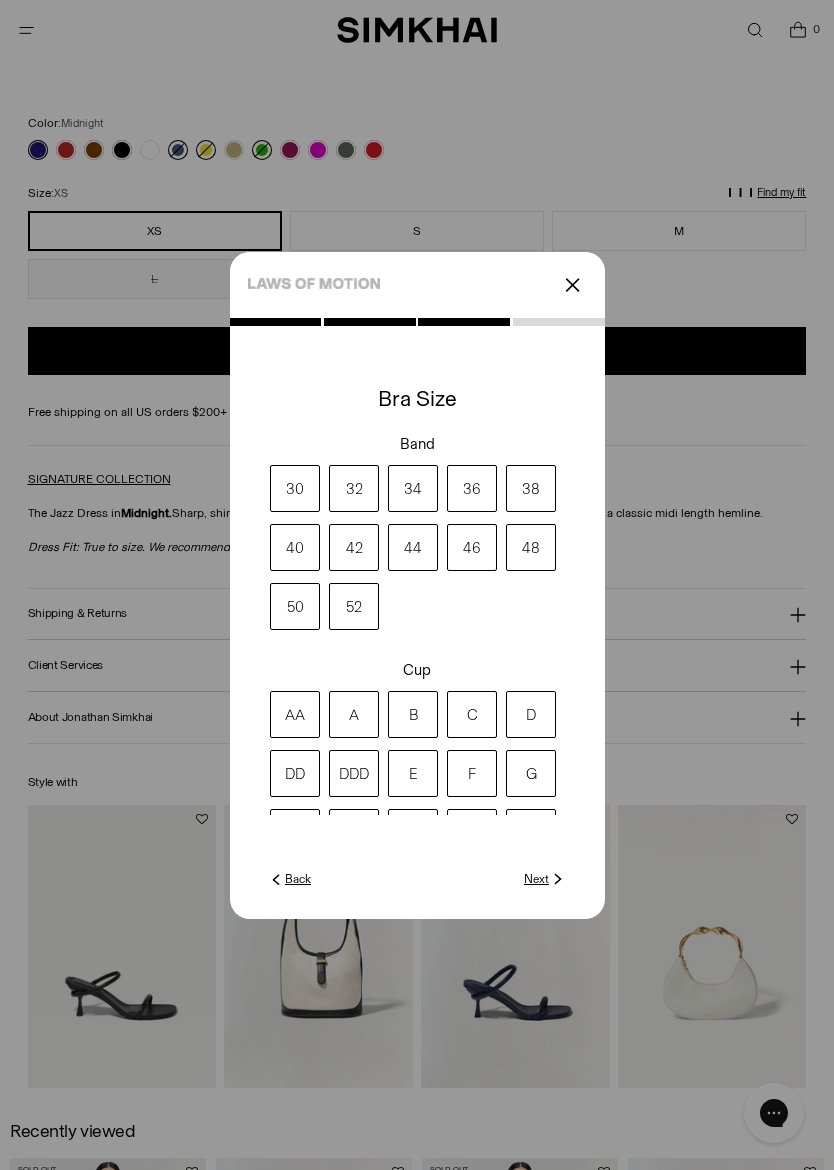 click on "Next" 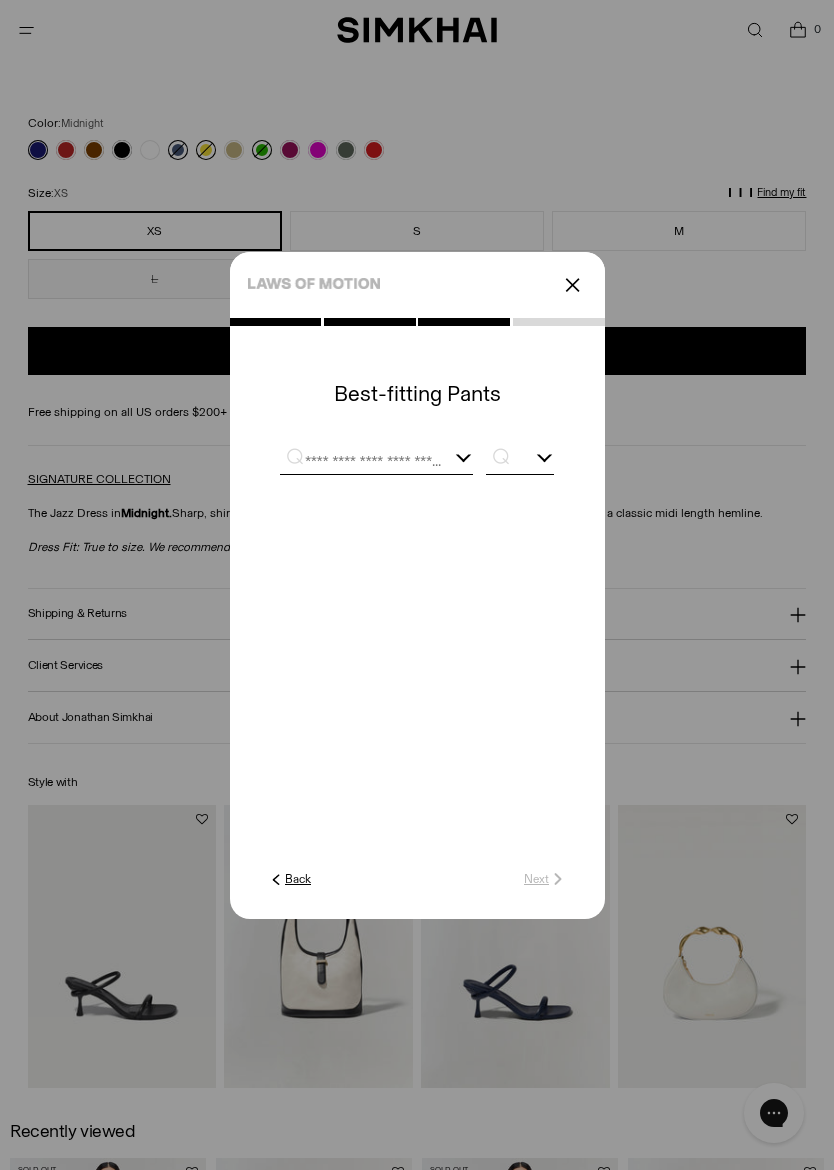 click at bounding box center (362, 461) 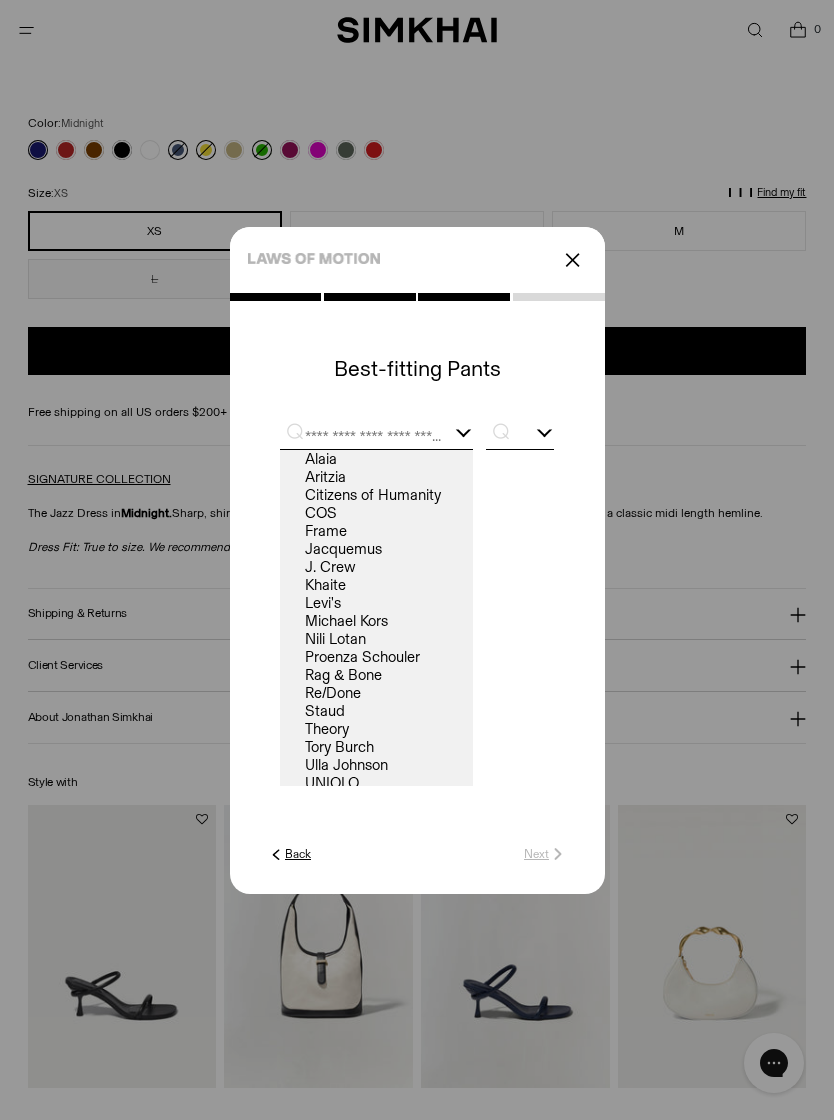 click on "J. Crew" at bounding box center [376, 567] 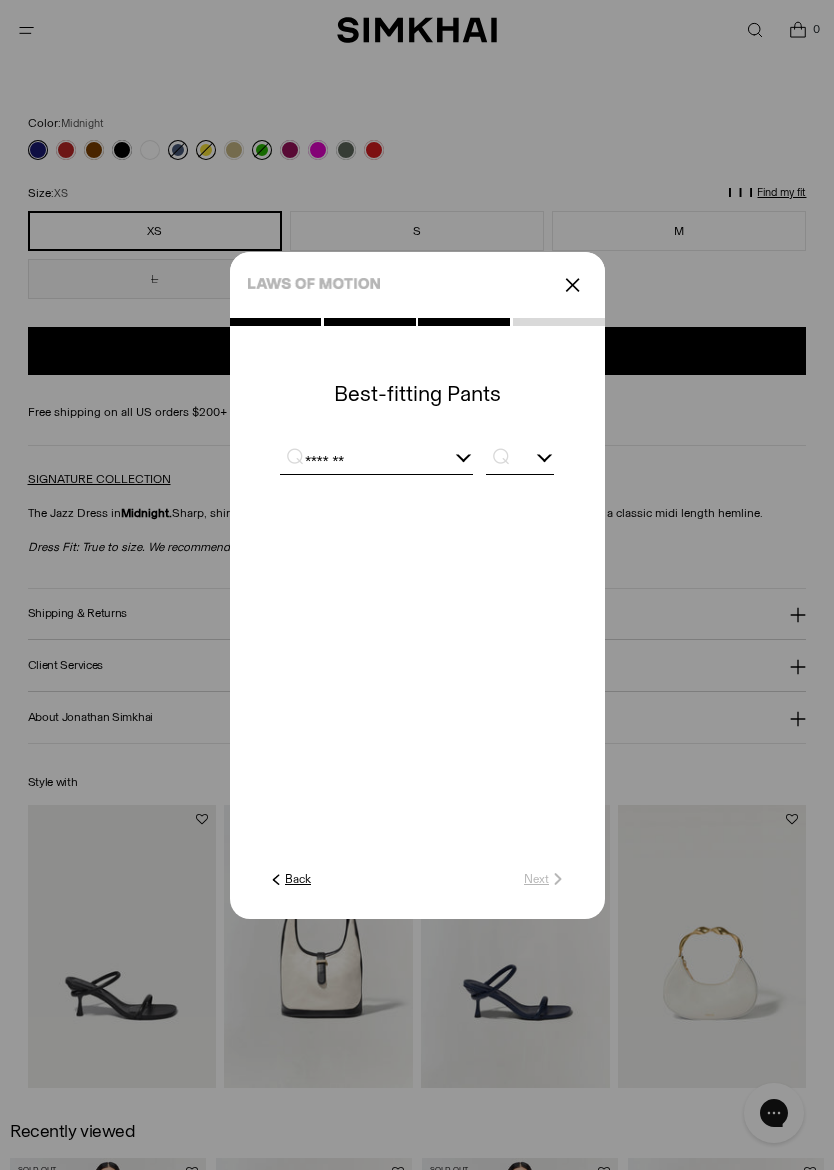 click at bounding box center (519, 461) 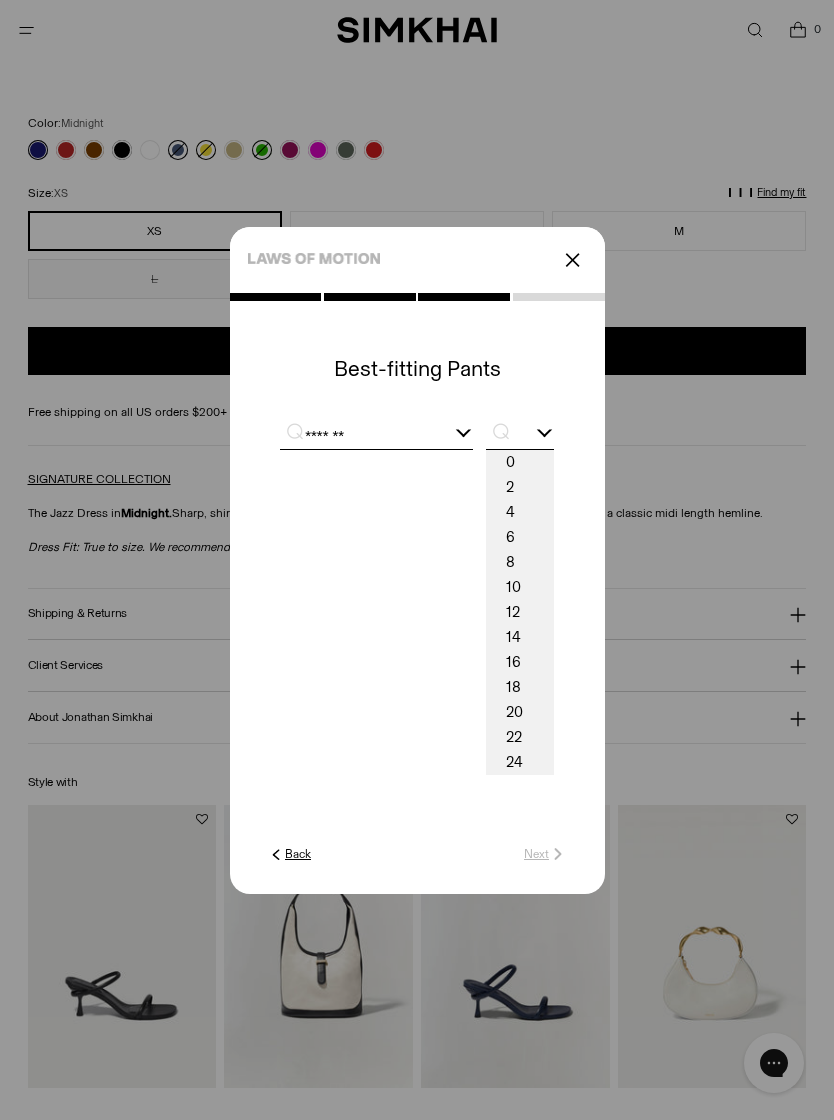 click on "10" at bounding box center [519, 587] 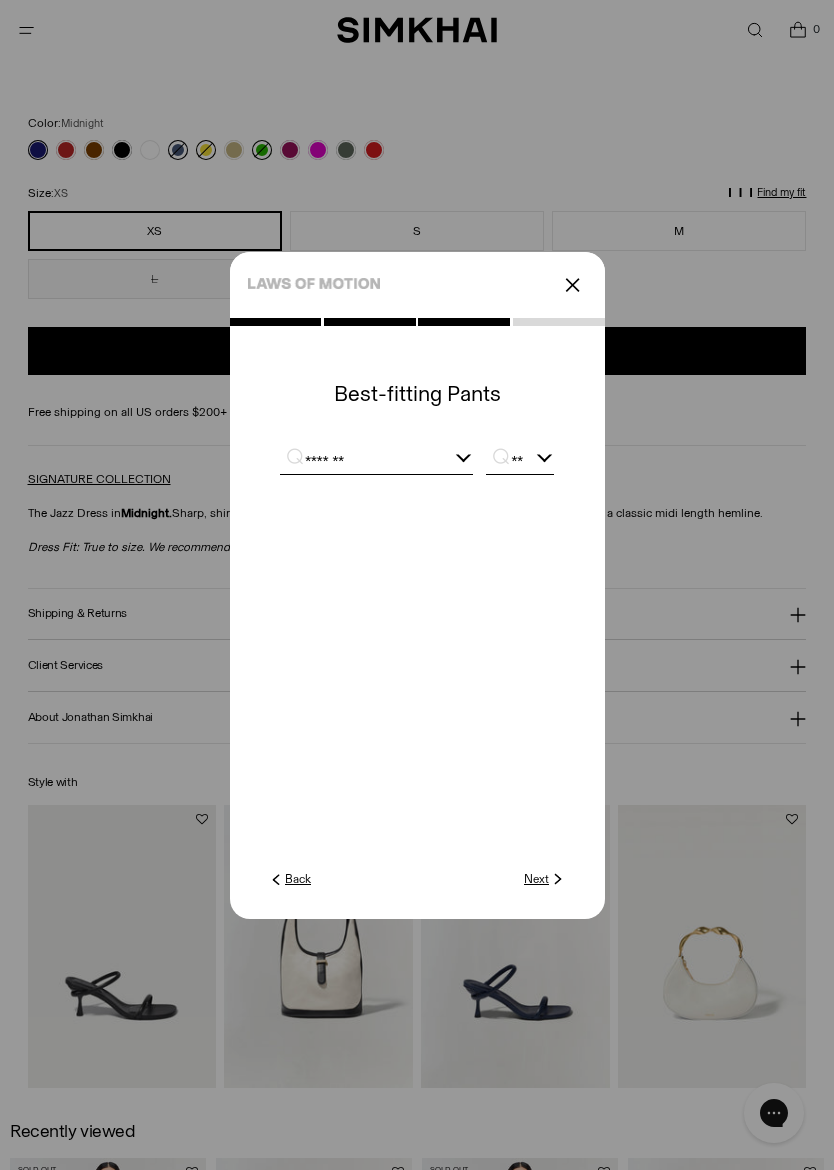 click on "Next" 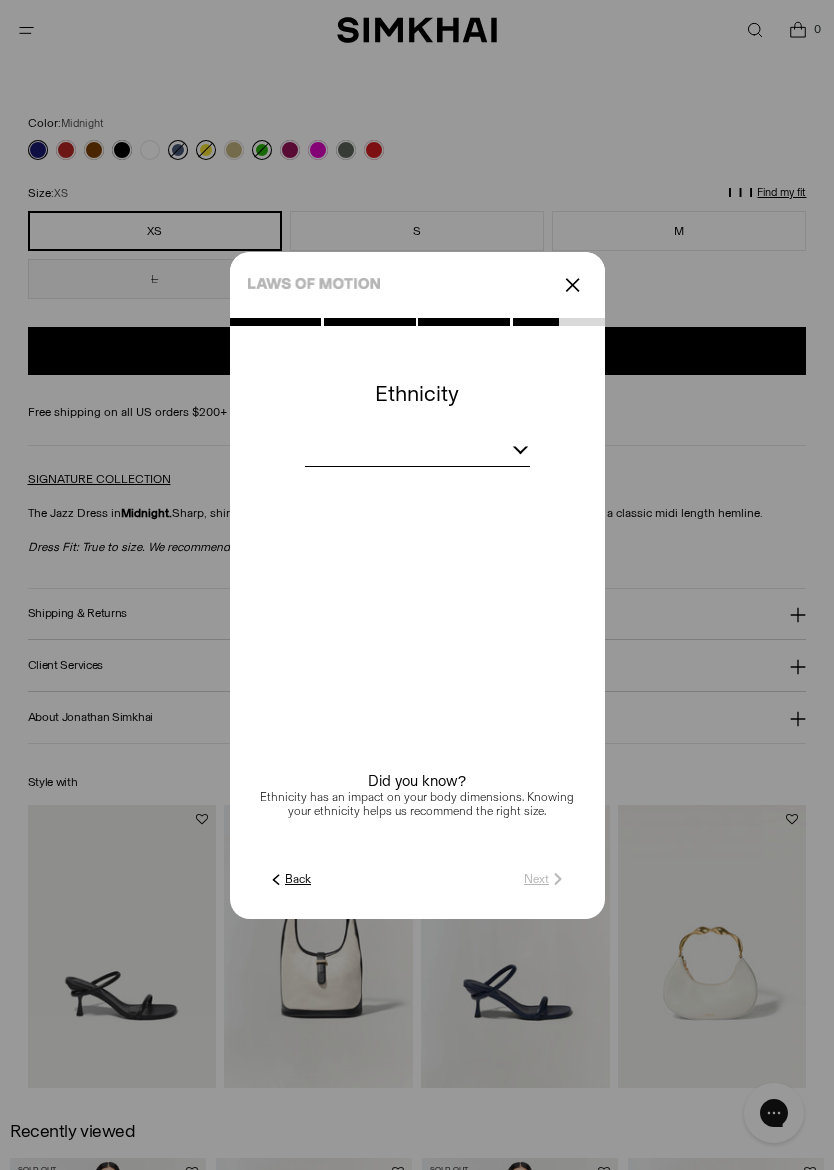 click at bounding box center (520, 447) 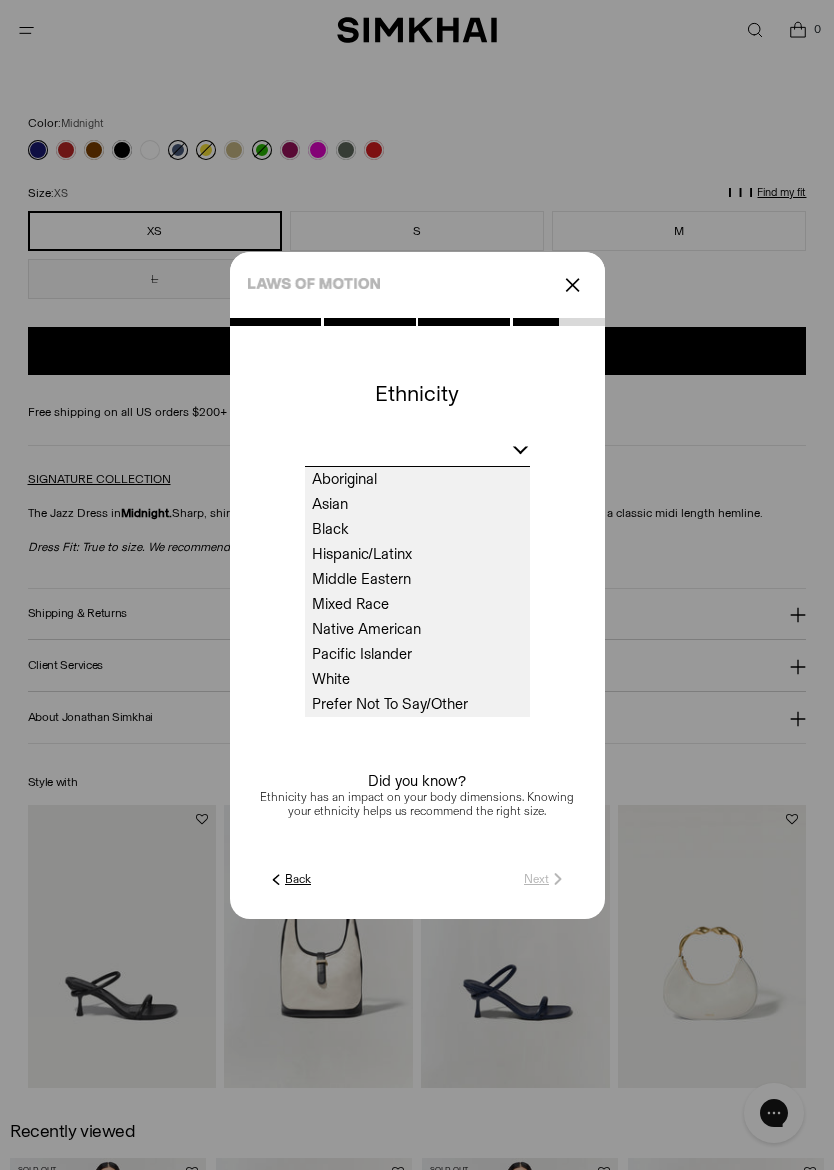 click on "Black" at bounding box center (417, 529) 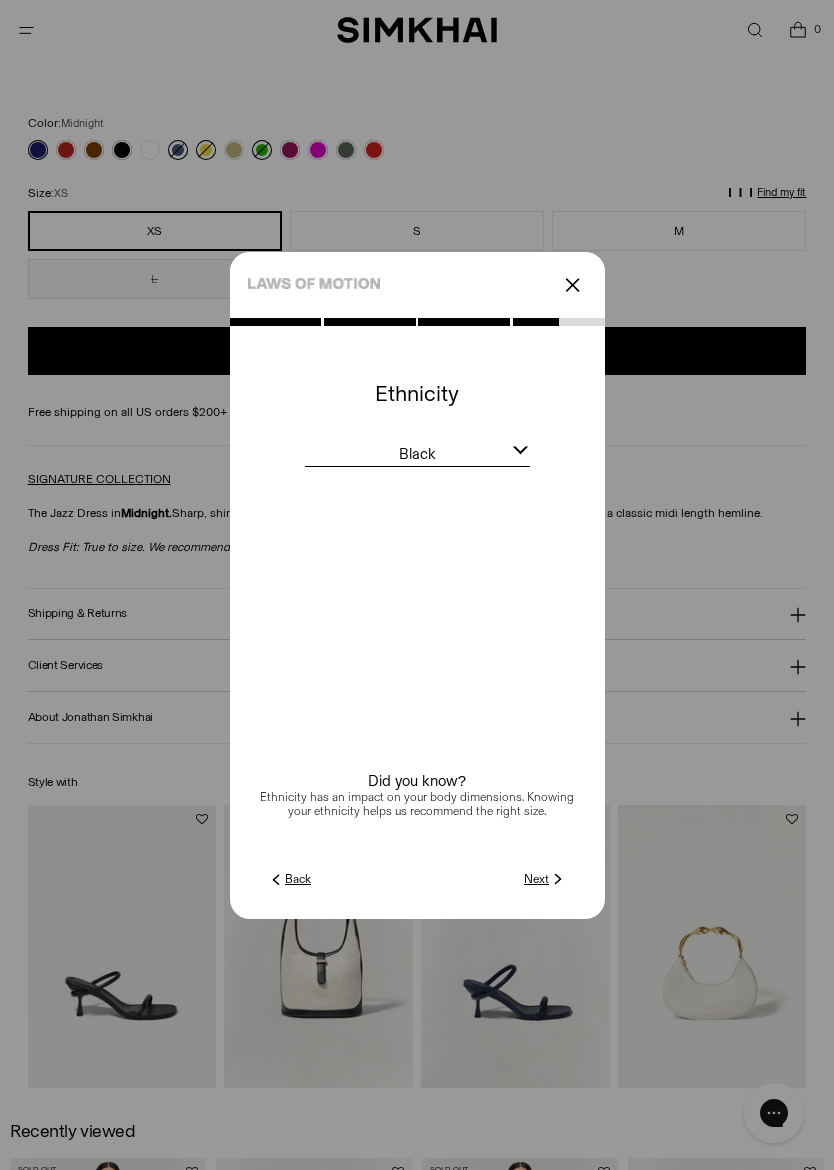 click 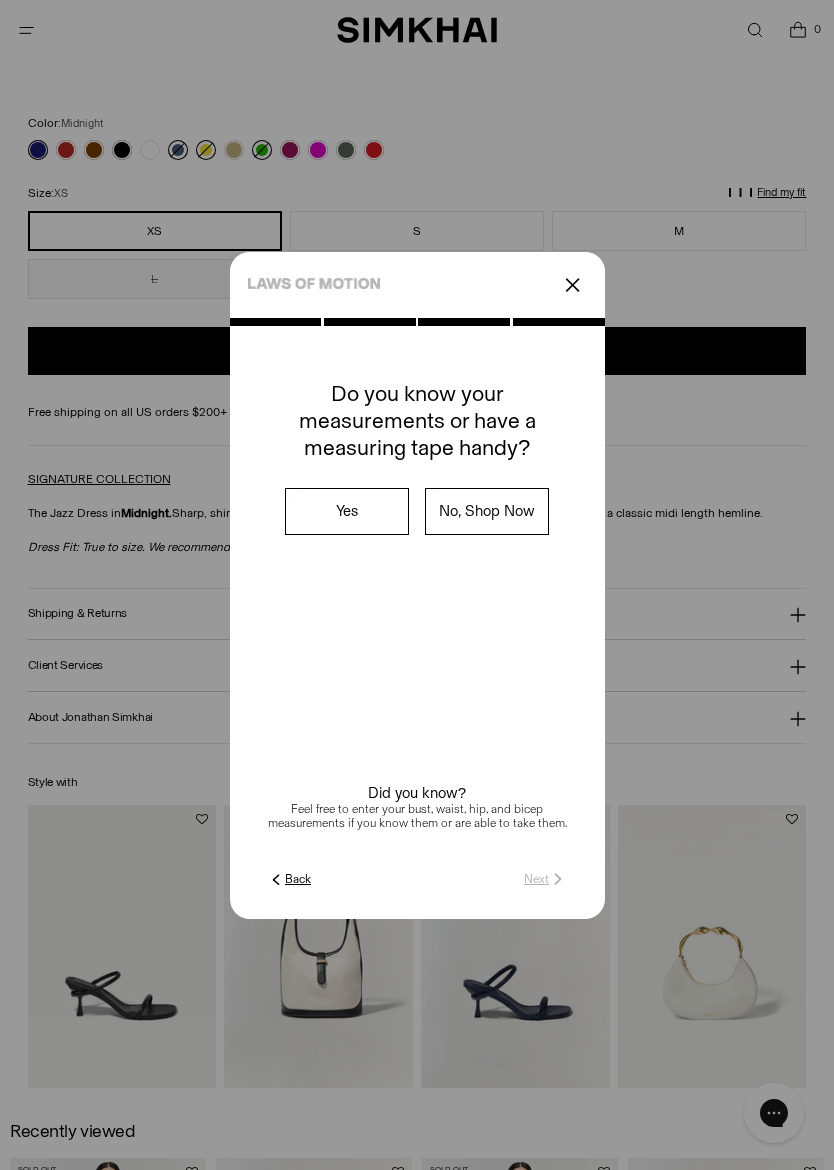 click on "Yes" at bounding box center (347, 511) 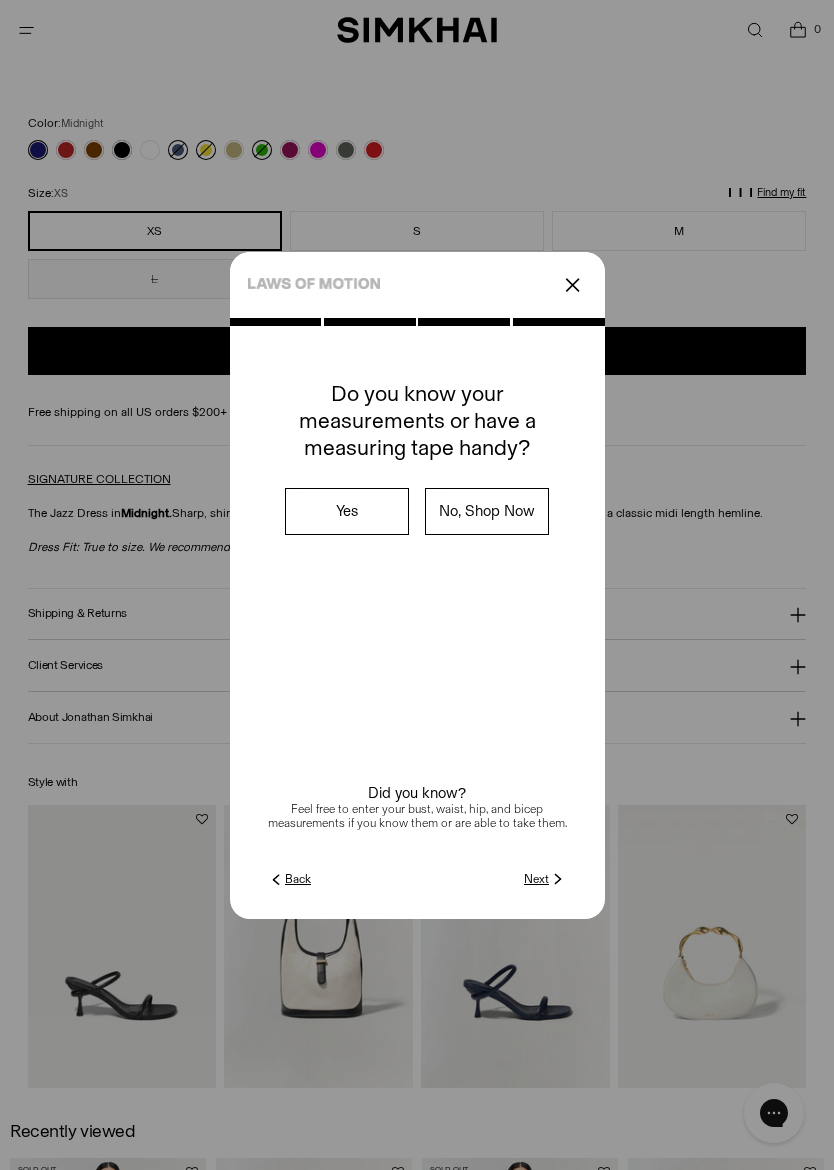 click on "Yes" at bounding box center [347, 511] 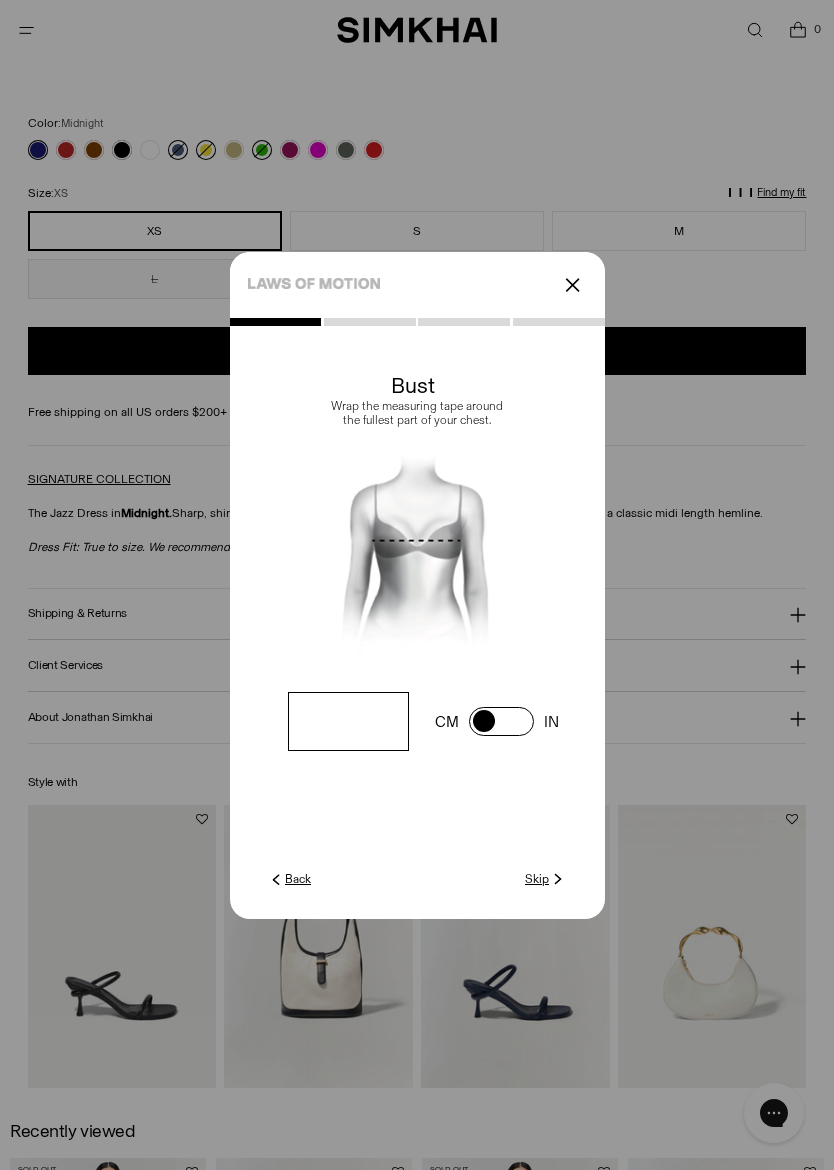 click at bounding box center (348, 721) 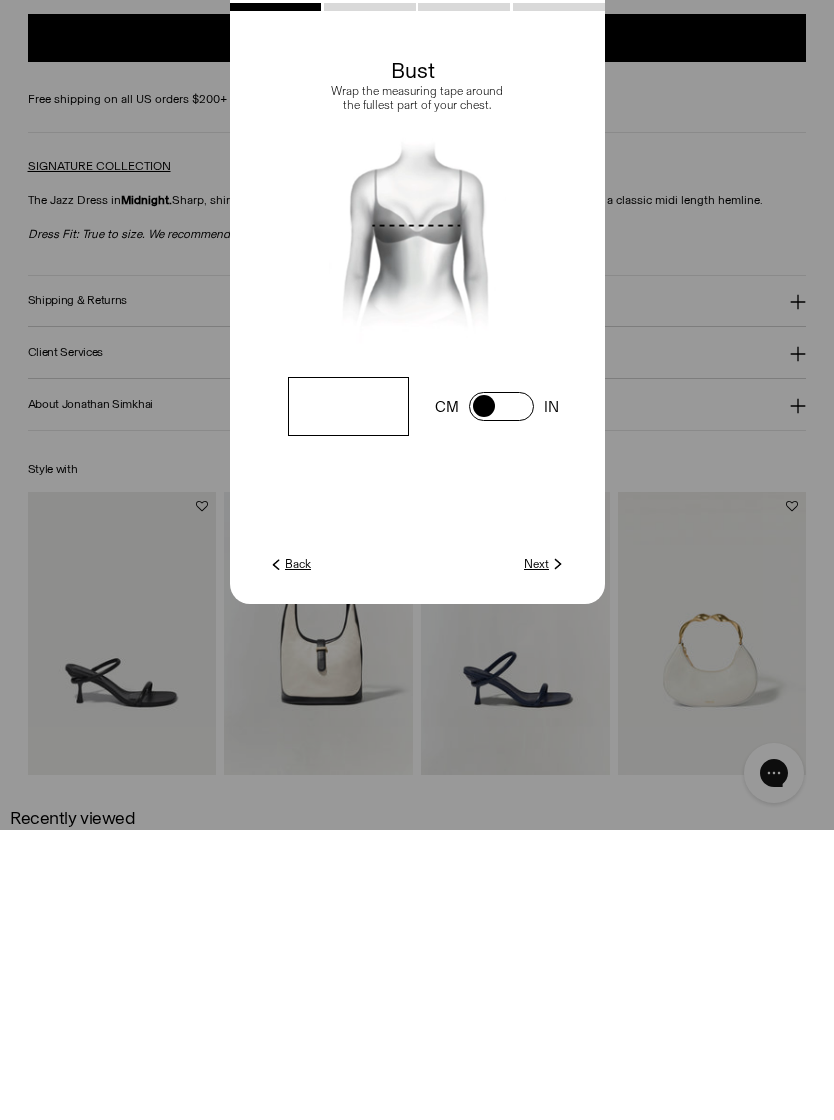 type on "**" 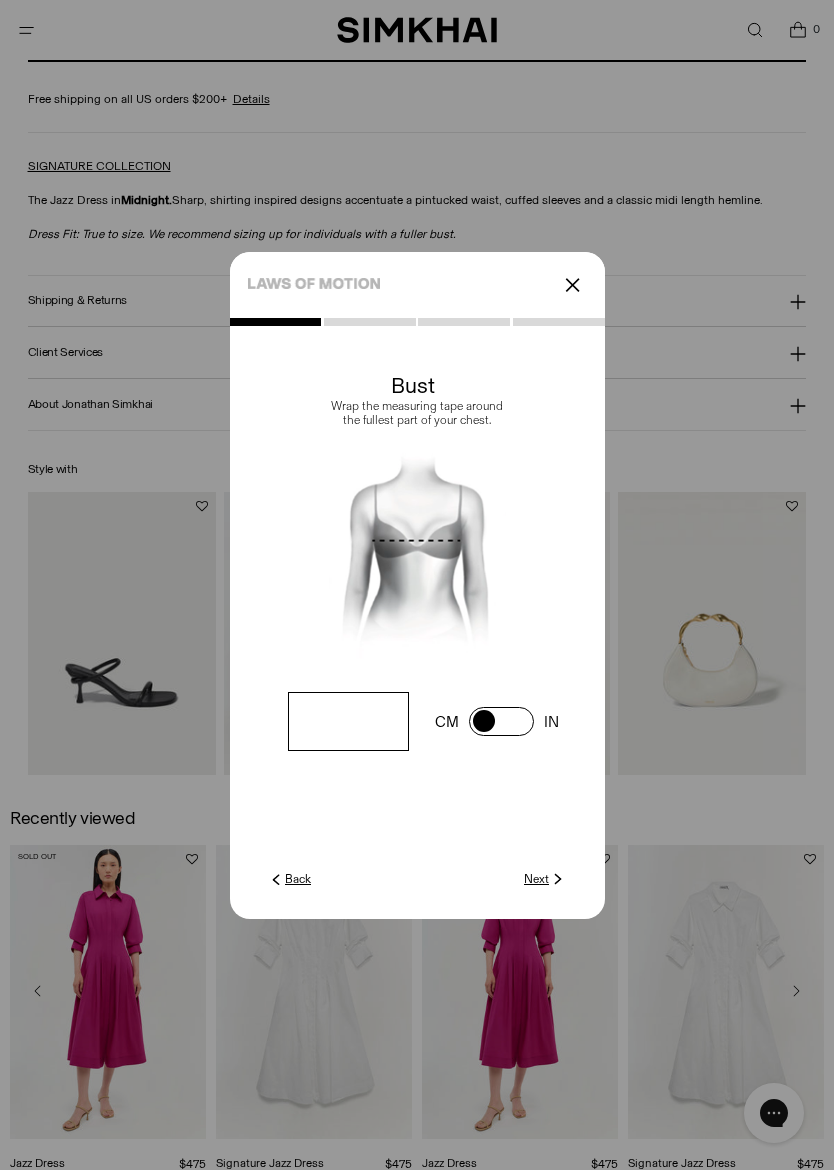click 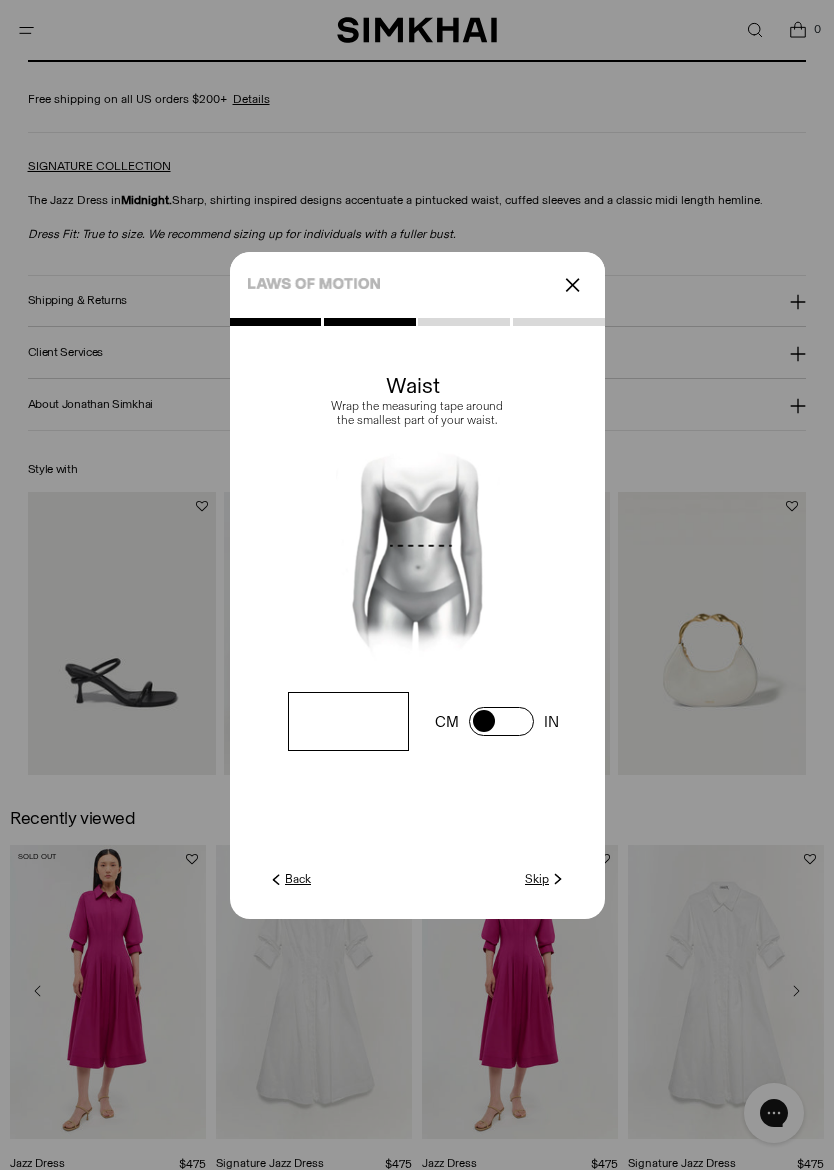 click at bounding box center [0, 0] 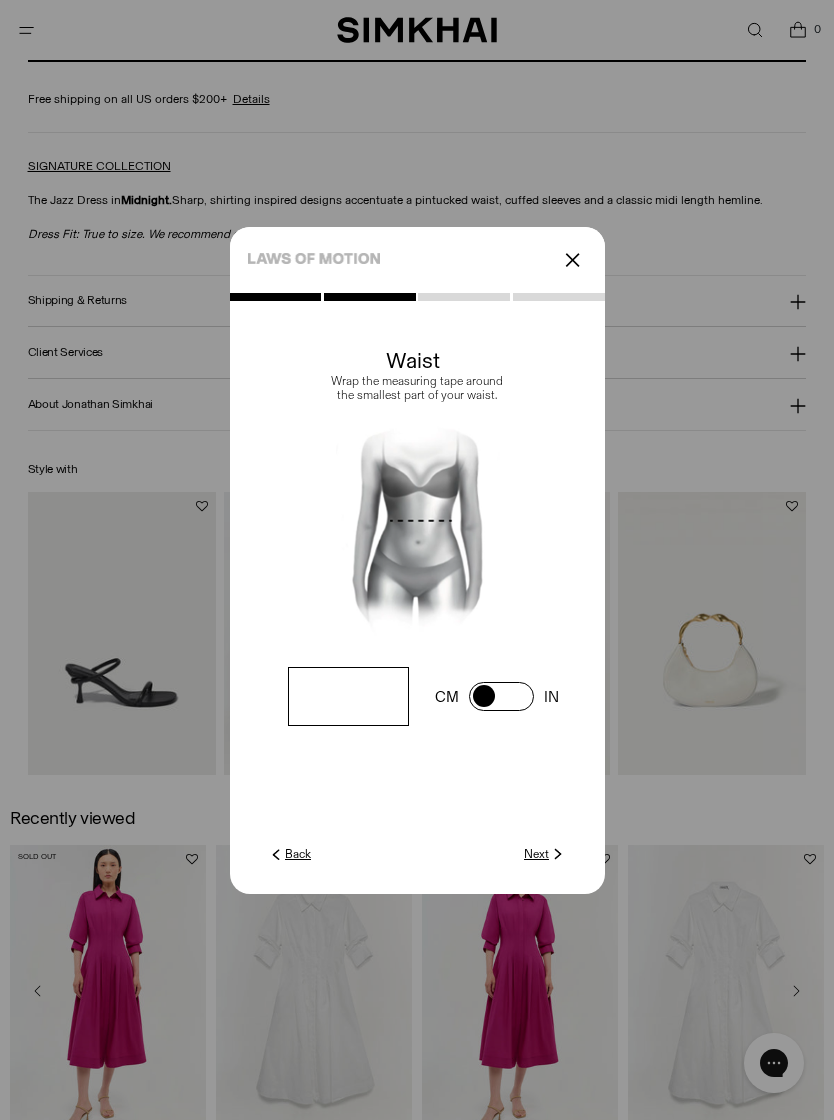 type on "**" 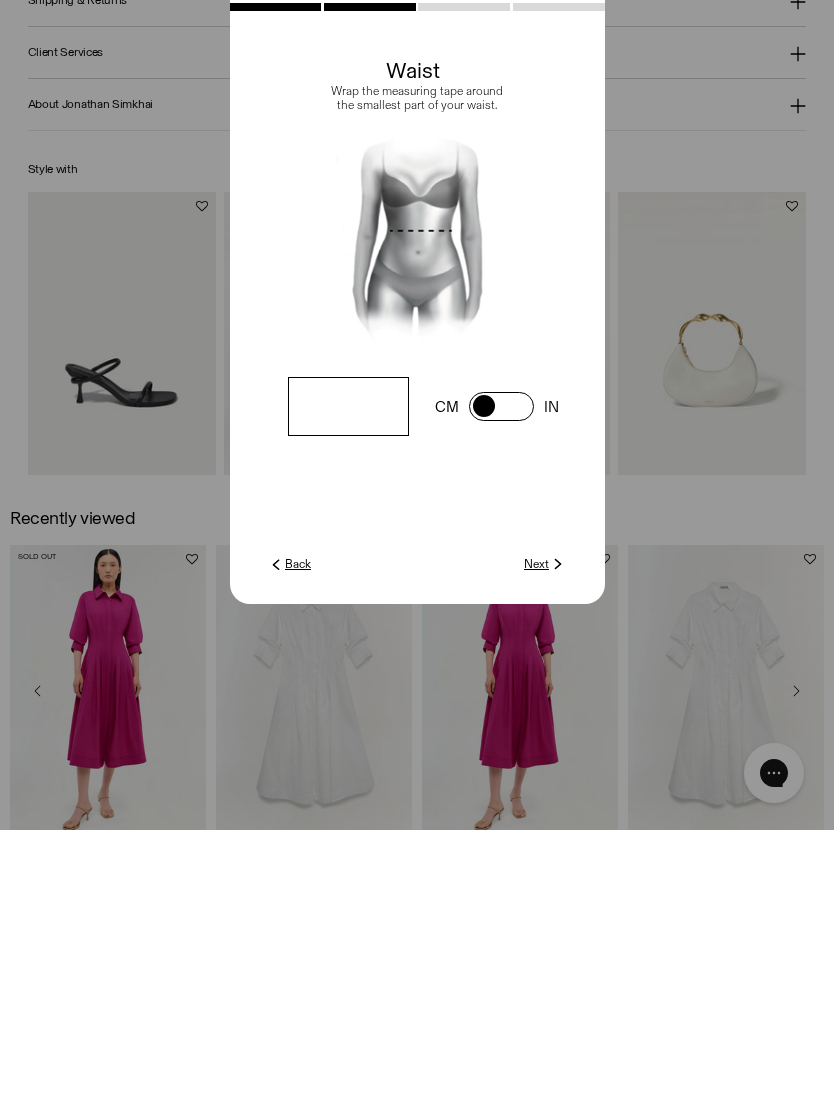 click 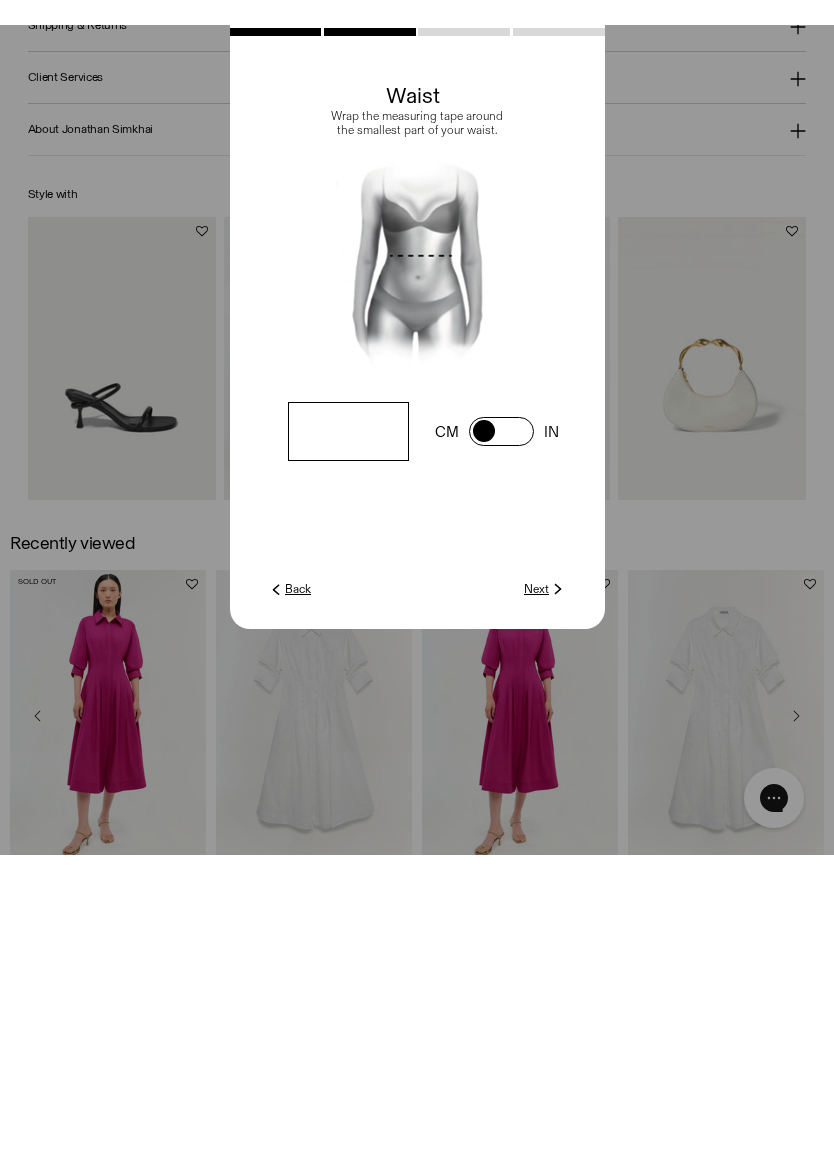 scroll, scrollTop: 1912, scrollLeft: 0, axis: vertical 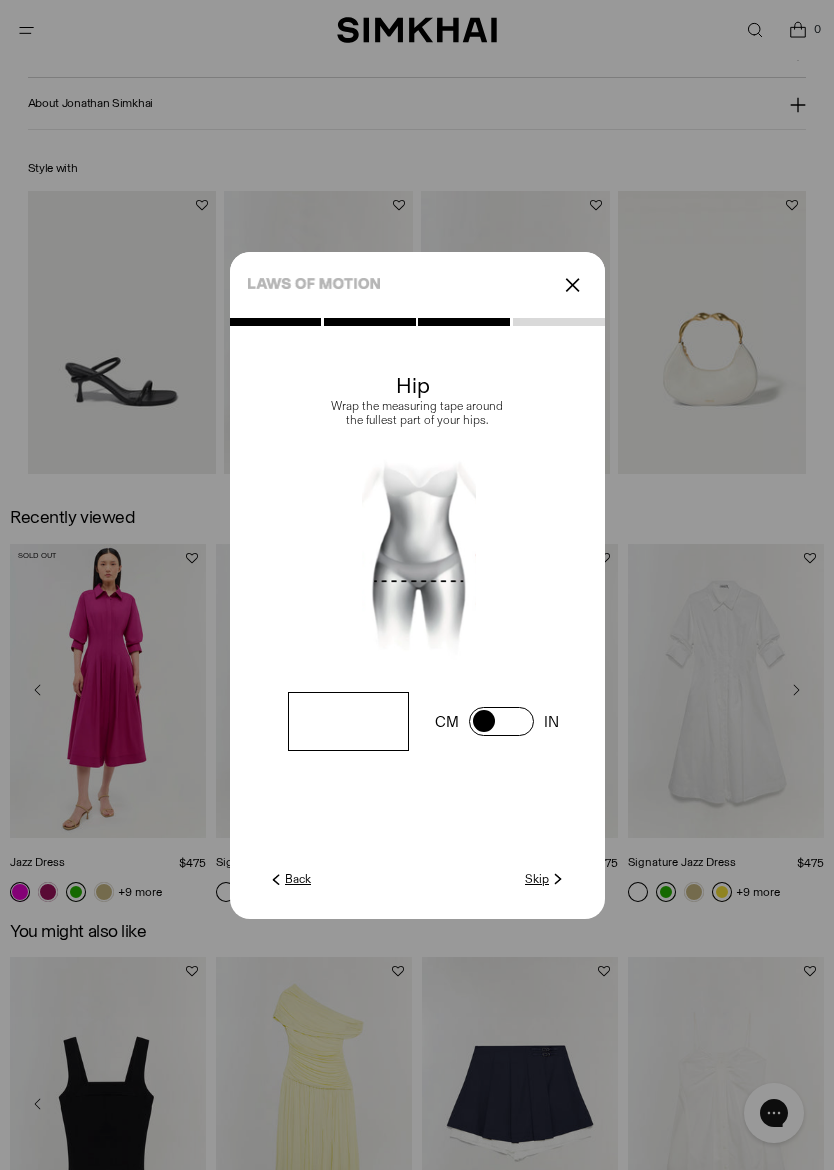 click at bounding box center [0, 0] 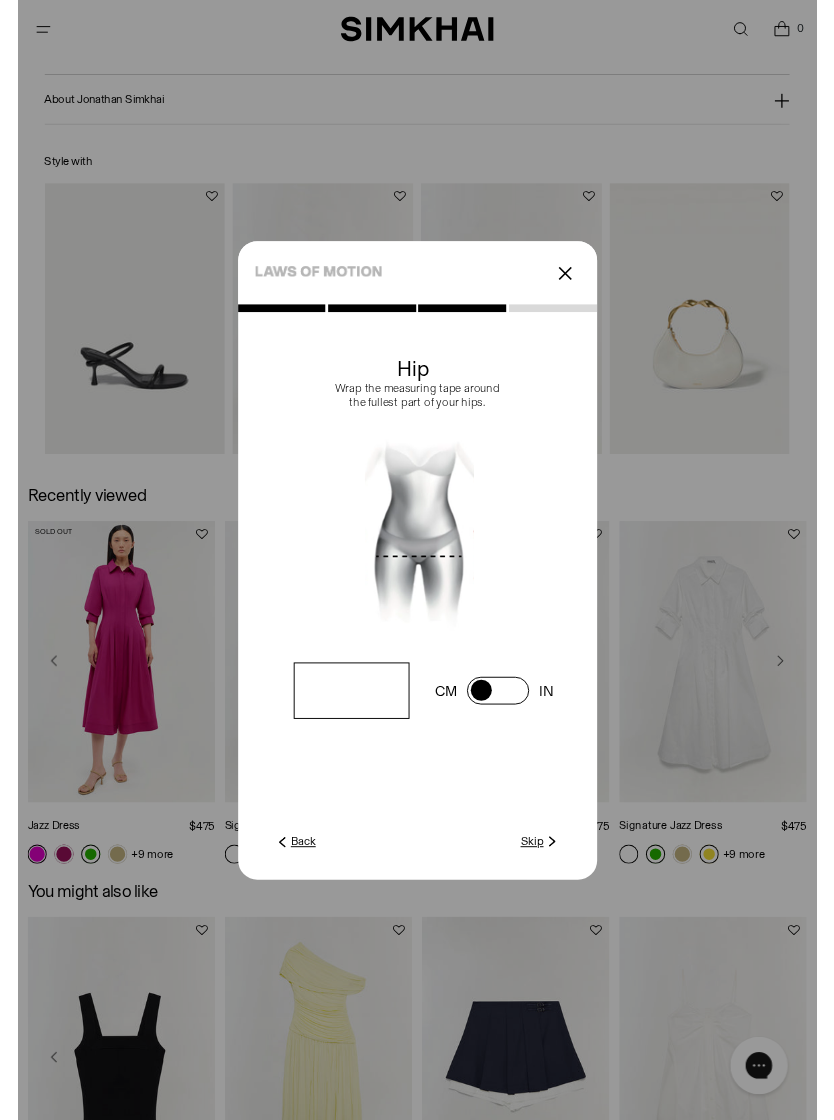 scroll, scrollTop: 1911, scrollLeft: 0, axis: vertical 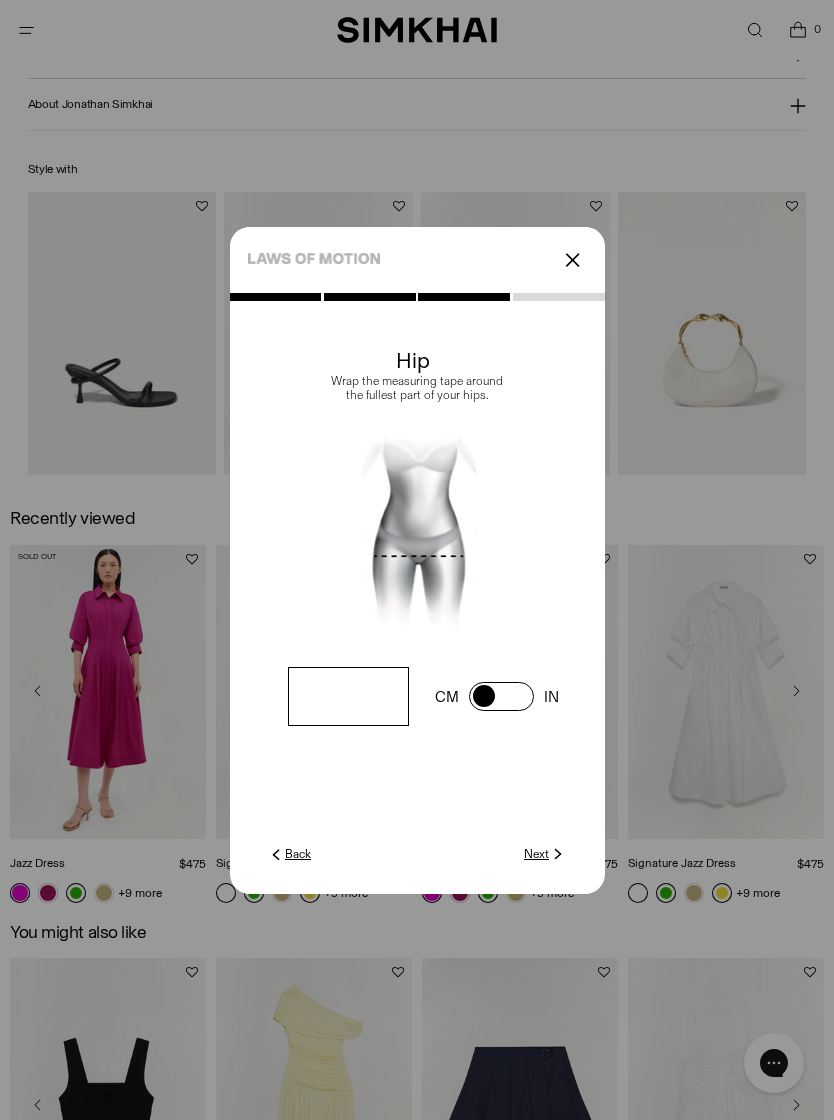 type on "**" 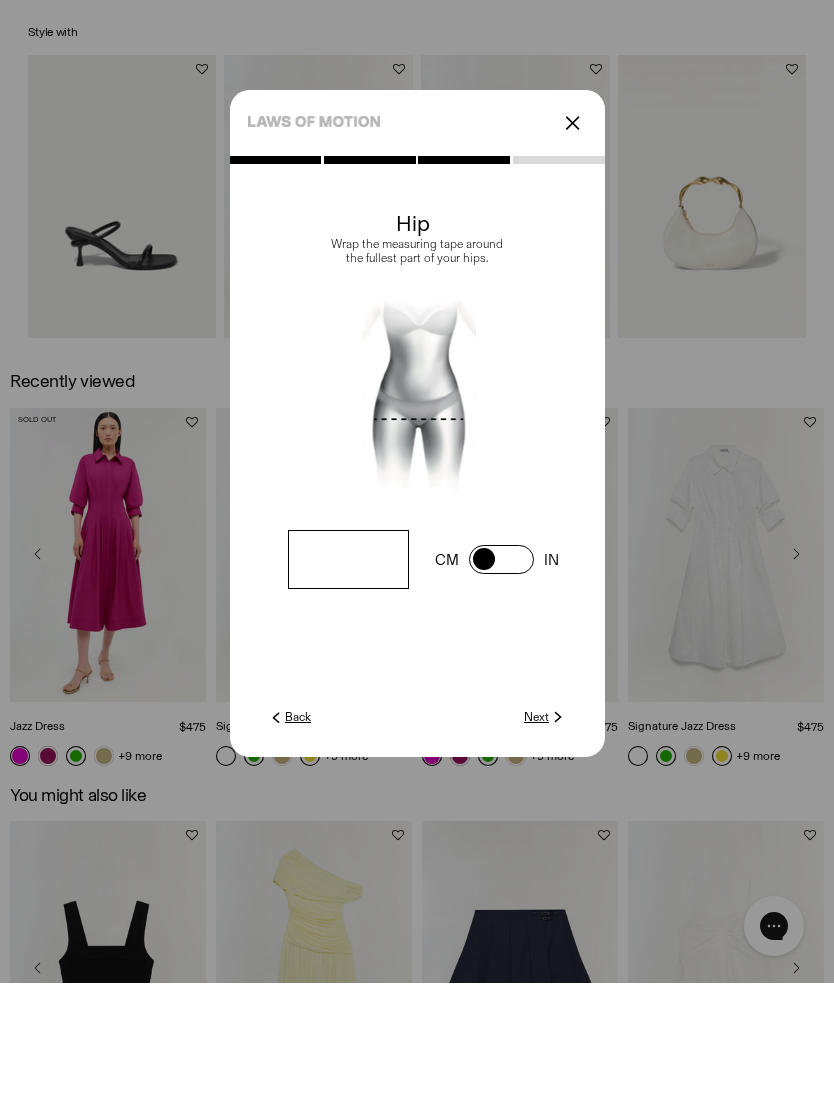 click 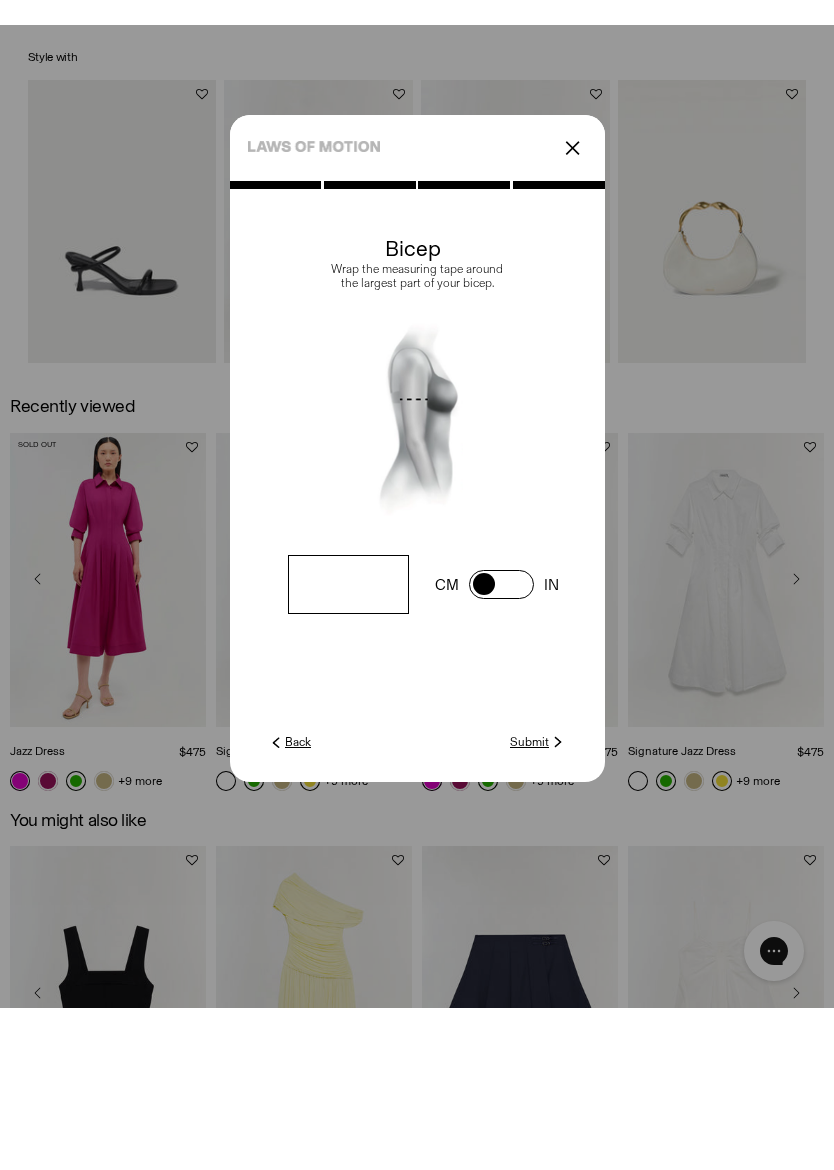 scroll, scrollTop: 2049, scrollLeft: 0, axis: vertical 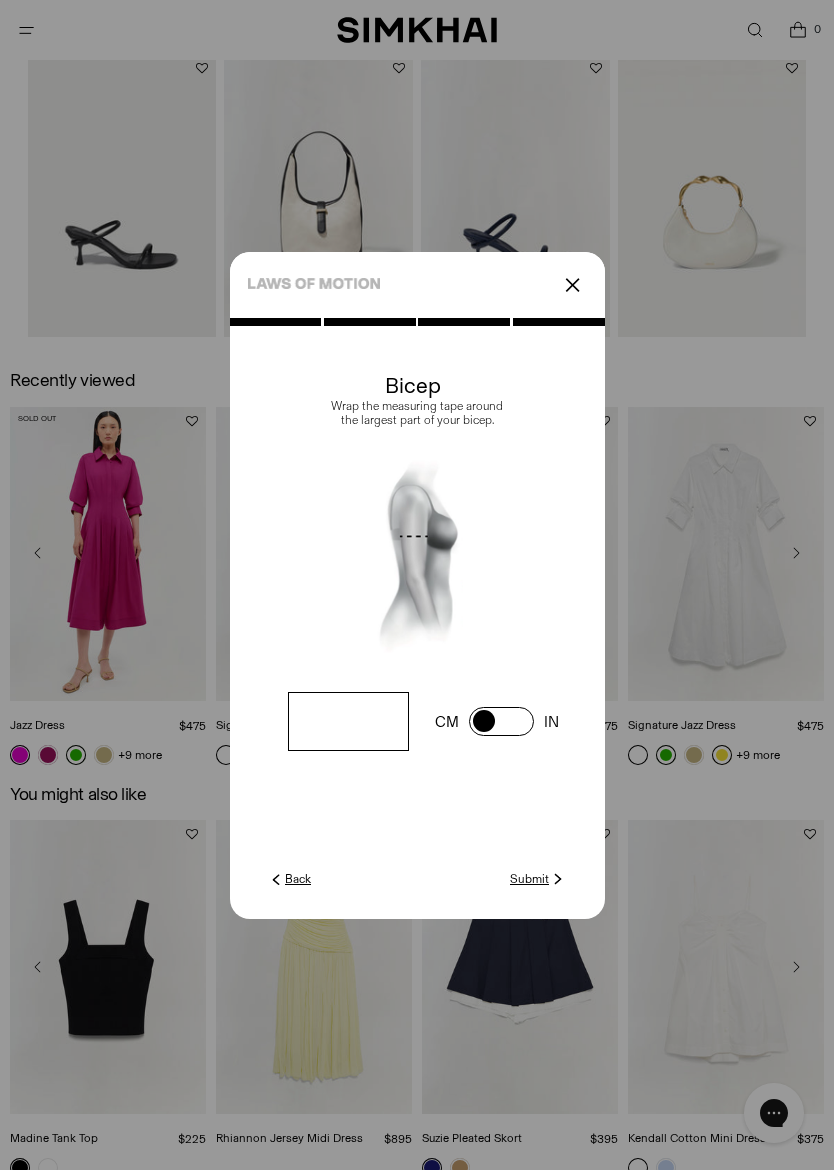 click 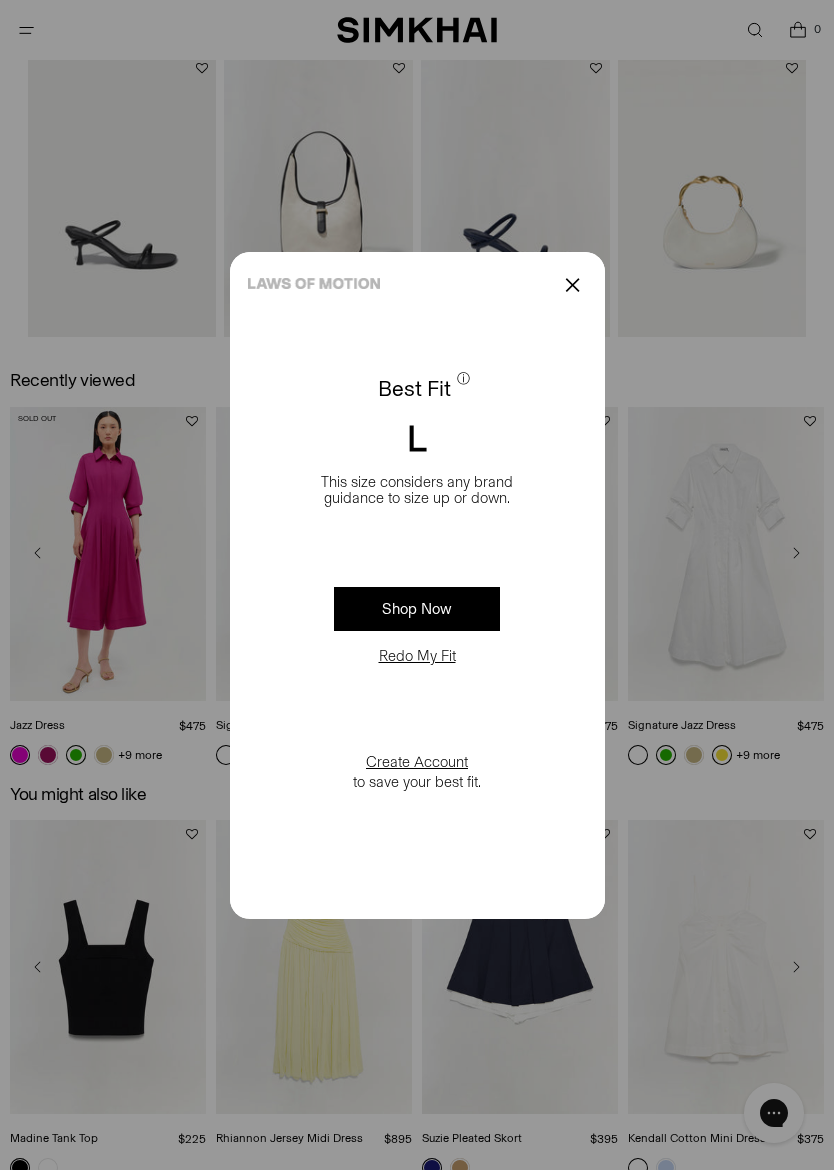 click on "✕" at bounding box center (572, 285) 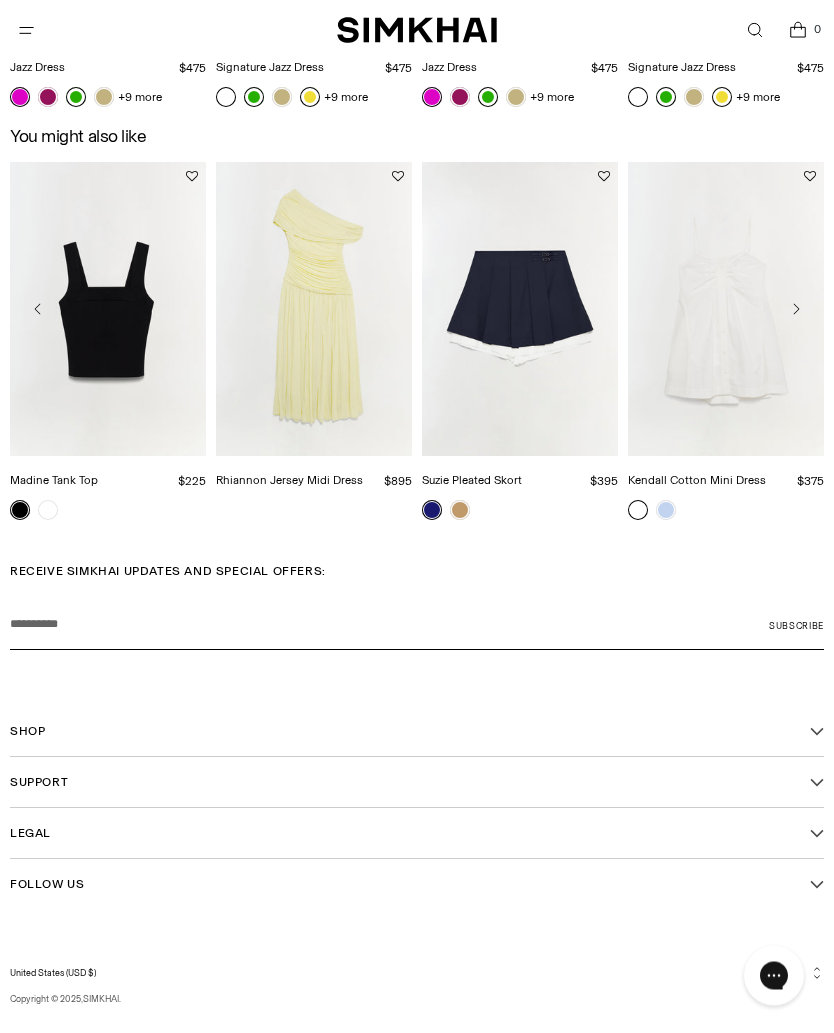 scroll, scrollTop: 2744, scrollLeft: 0, axis: vertical 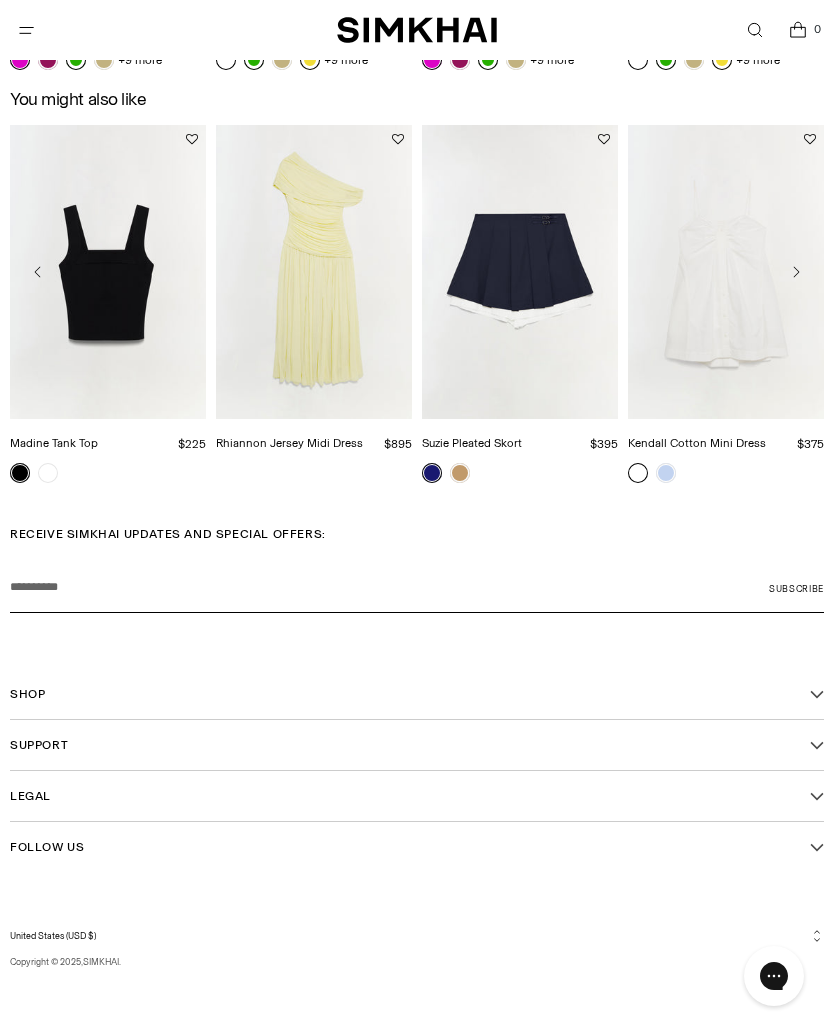 click on "Shop" at bounding box center (417, 694) 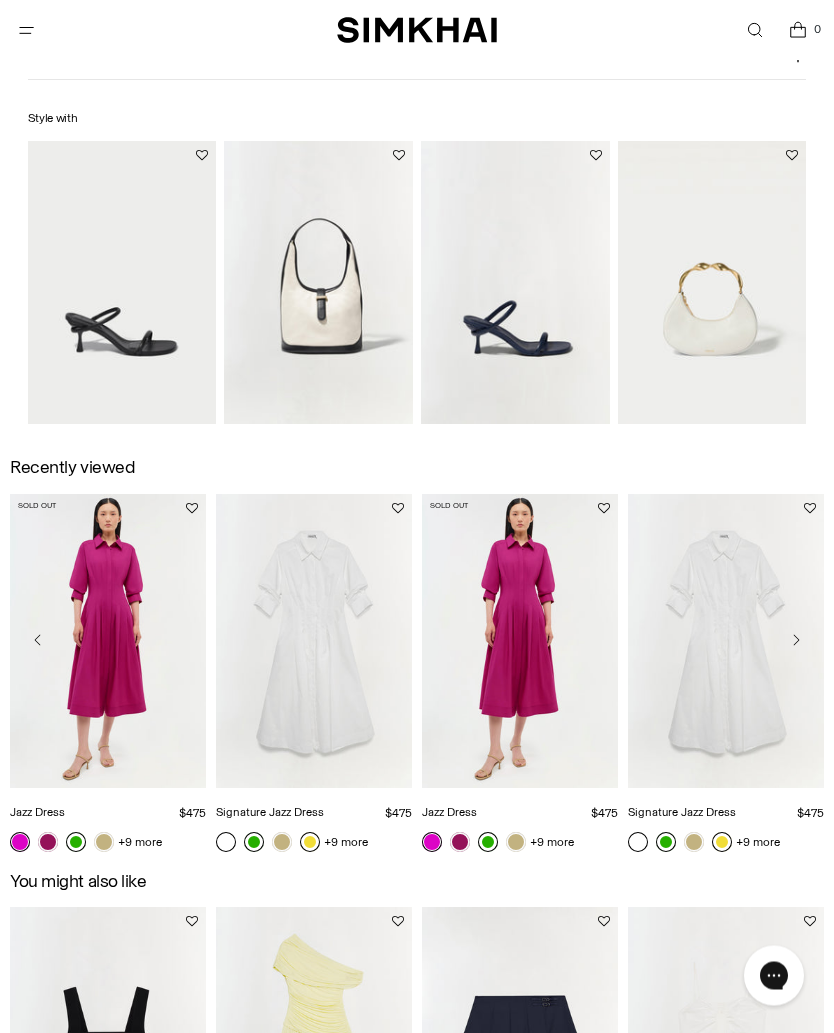 scroll, scrollTop: 1962, scrollLeft: 0, axis: vertical 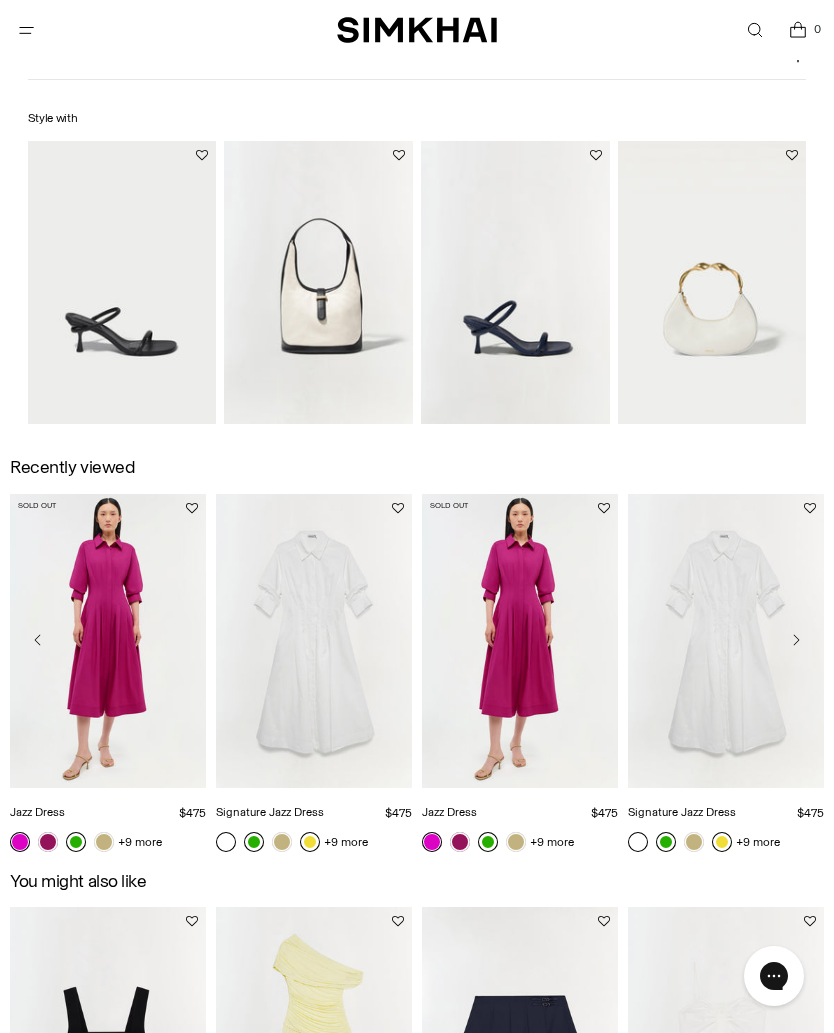 click at bounding box center [520, 641] 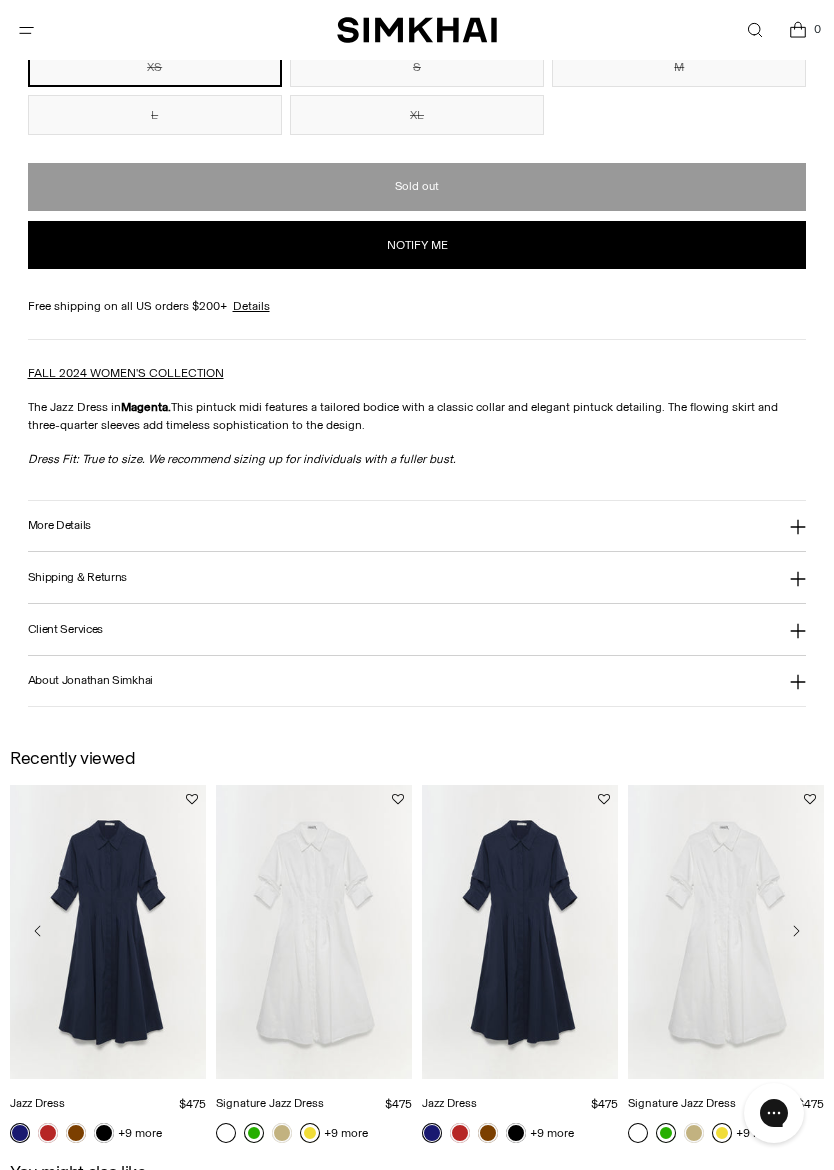 scroll, scrollTop: 1472, scrollLeft: 0, axis: vertical 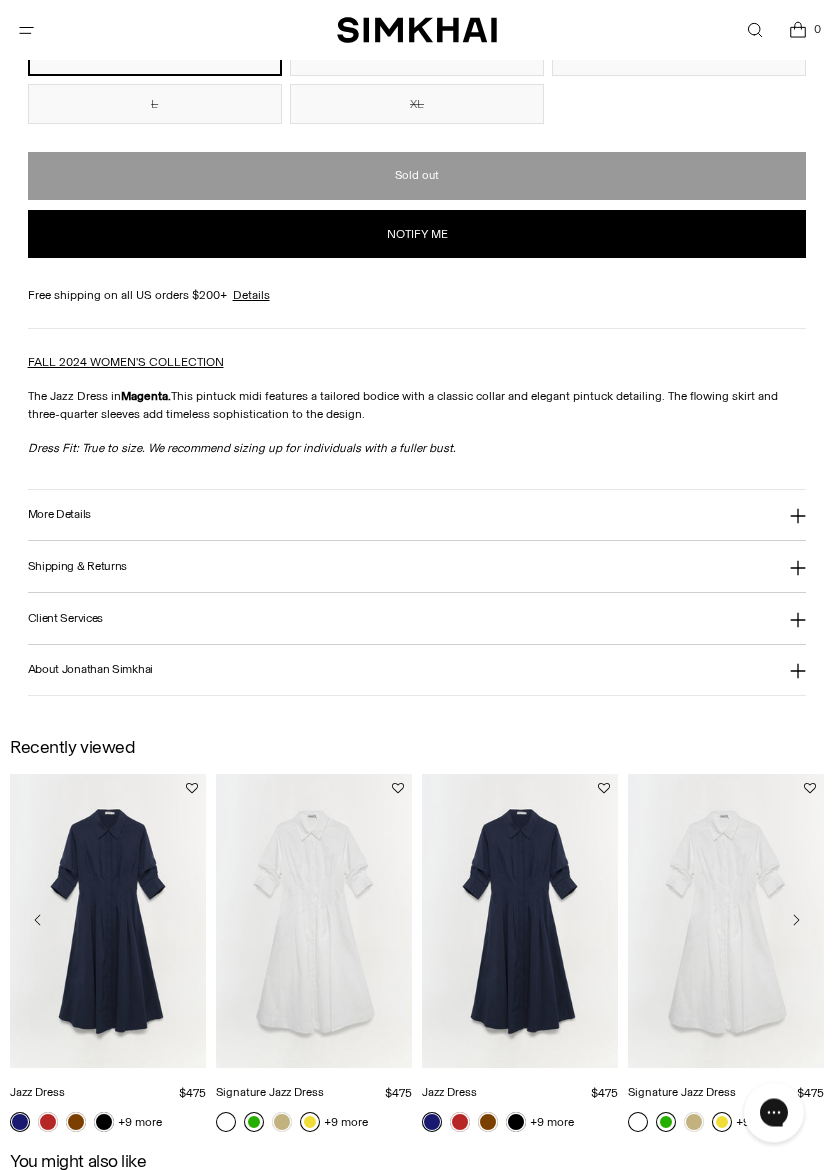 click 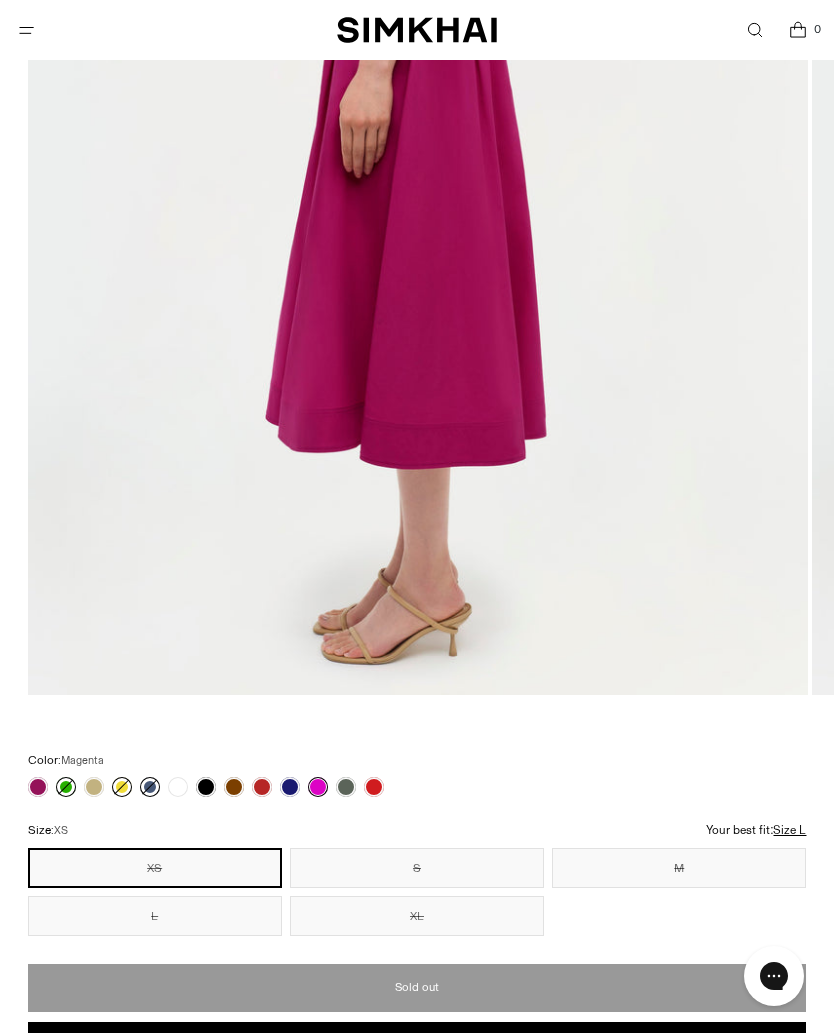 scroll, scrollTop: 660, scrollLeft: 0, axis: vertical 